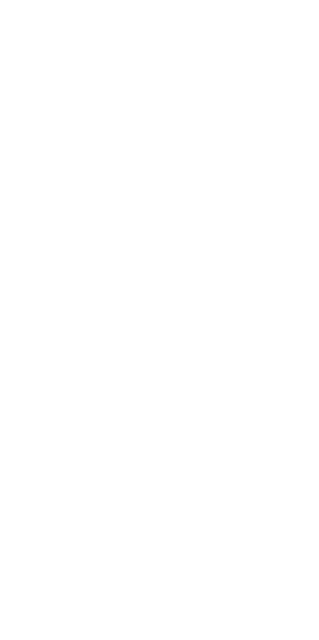 scroll, scrollTop: 0, scrollLeft: 0, axis: both 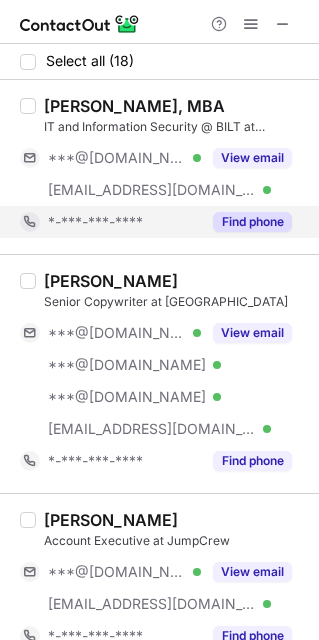 click on "Find phone" at bounding box center (252, 222) 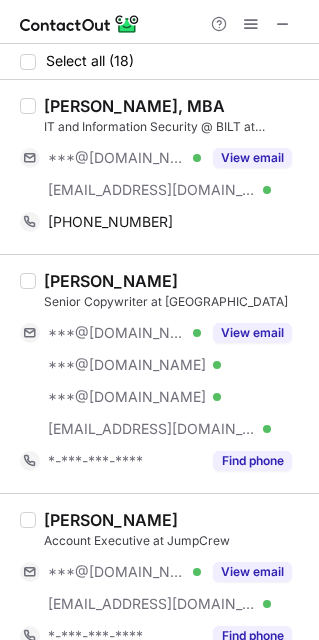 click on "[PERSON_NAME], MBA" at bounding box center (175, 106) 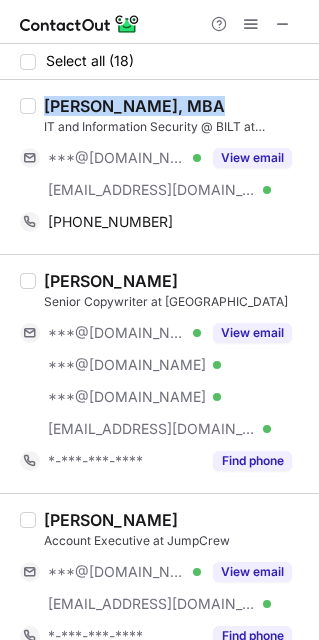 click on "[PERSON_NAME], MBA" at bounding box center (175, 106) 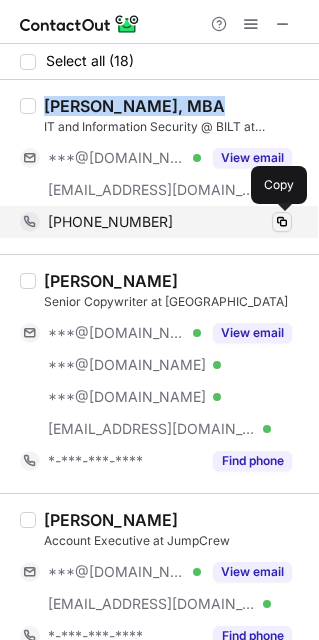 click at bounding box center [282, 222] 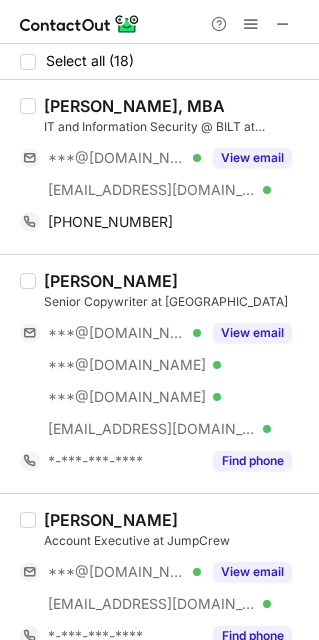 click on "[PERSON_NAME]" at bounding box center (175, 281) 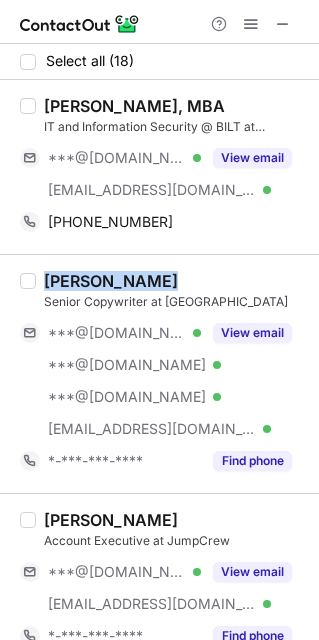 click on "[PERSON_NAME]" at bounding box center (175, 281) 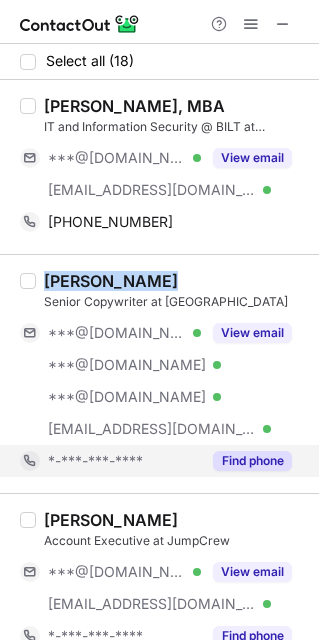 click on "Find phone" at bounding box center [252, 461] 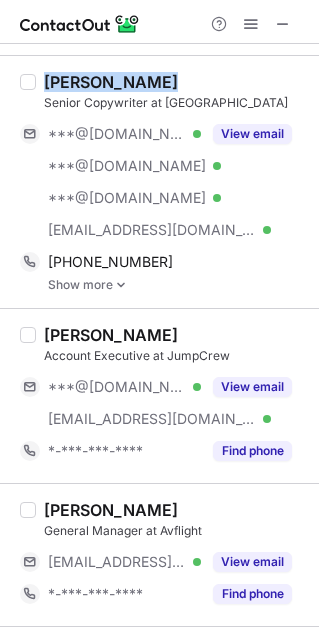 scroll, scrollTop: 160, scrollLeft: 0, axis: vertical 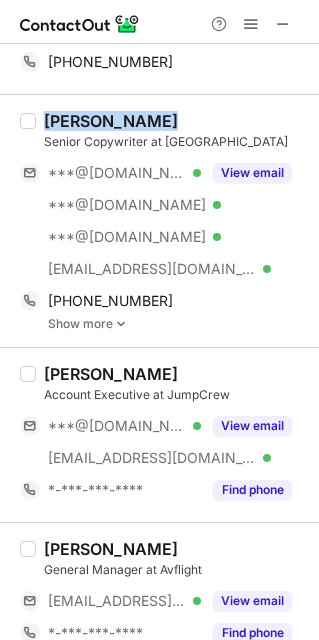 copy on "[PERSON_NAME]" 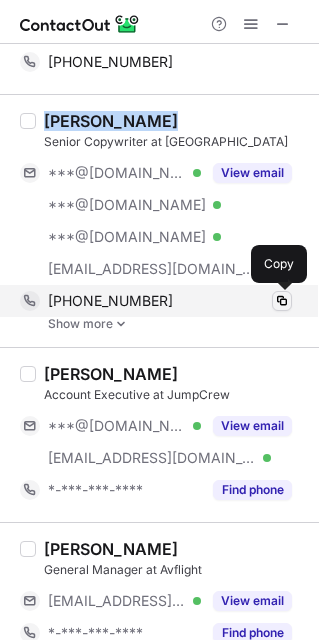 click at bounding box center [282, 301] 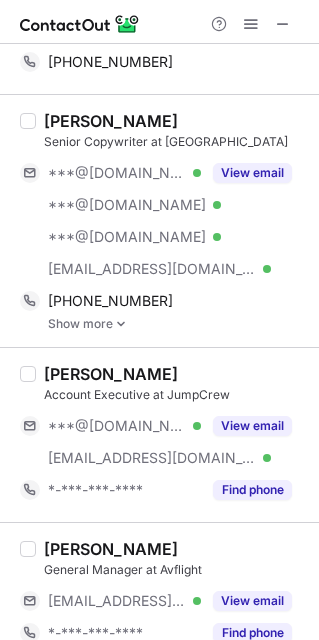click on "Ben Key Account Executive at JumpCrew ***@gmail.com Verified ***@jumpcrew.com Verified View email *-***-***-**** Find phone" at bounding box center (159, 434) 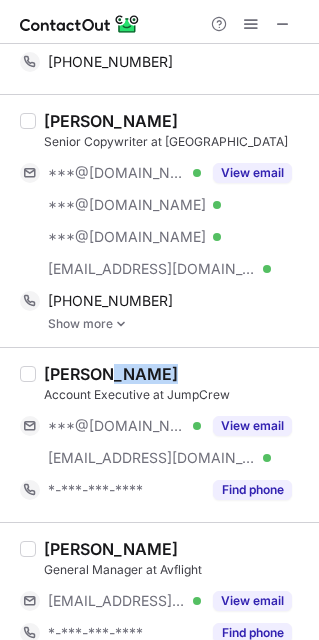 click on "Ben Key Account Executive at JumpCrew ***@gmail.com Verified ***@jumpcrew.com Verified View email *-***-***-**** Find phone" at bounding box center [159, 434] 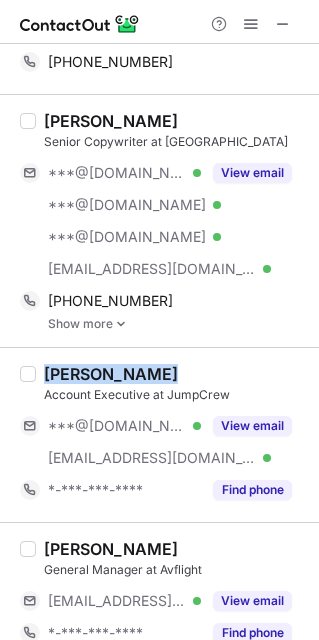 click on "Ben Key Account Executive at JumpCrew ***@gmail.com Verified ***@jumpcrew.com Verified View email *-***-***-**** Find phone" at bounding box center [159, 434] 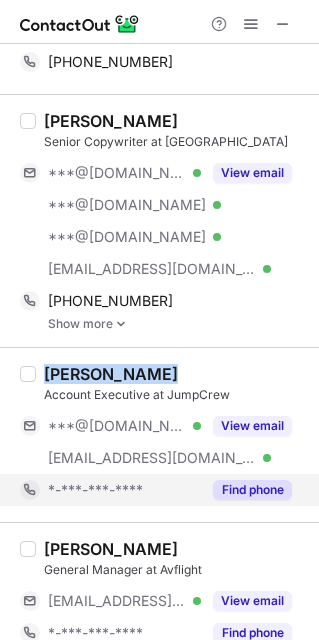click on "Find phone" at bounding box center (252, 490) 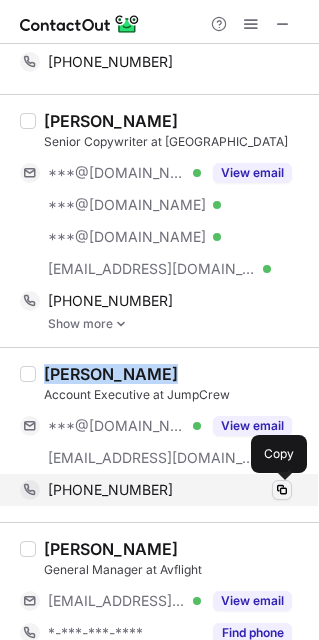 click at bounding box center [282, 490] 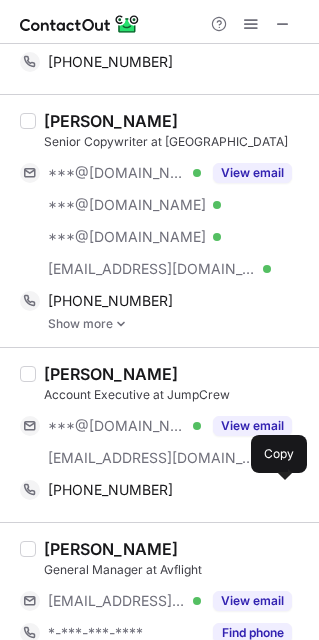 click on "Benjamin Campau General Manager at Avflight ***@avflight.com Verified View email *-***-***-**** Find phone" at bounding box center (159, 593) 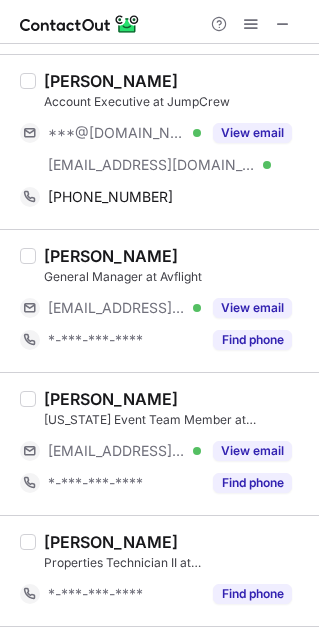 scroll, scrollTop: 460, scrollLeft: 0, axis: vertical 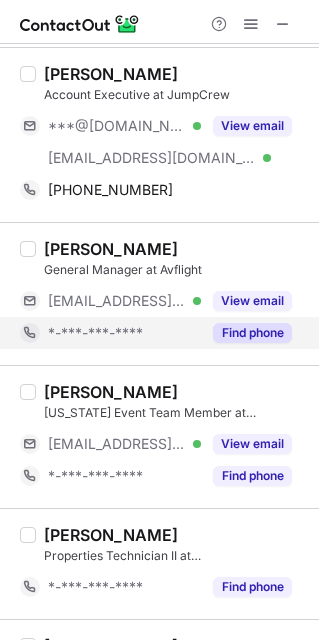 click on "Find phone" at bounding box center (252, 333) 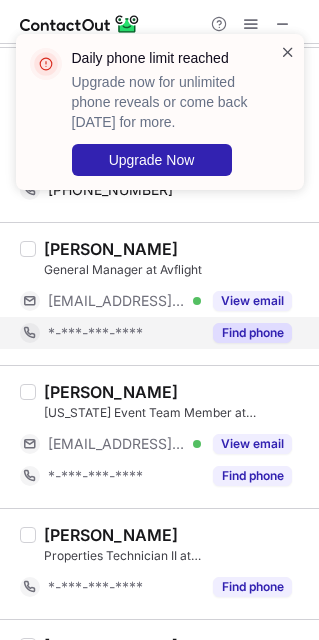click at bounding box center (288, 52) 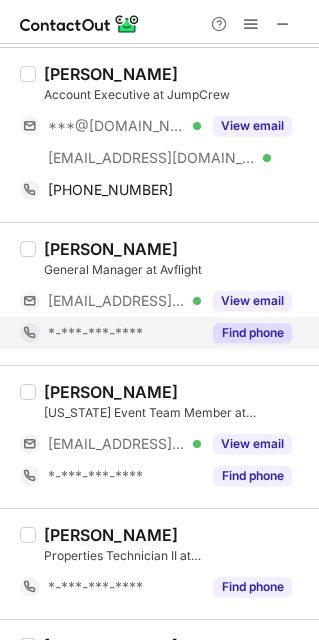 click at bounding box center (251, 24) 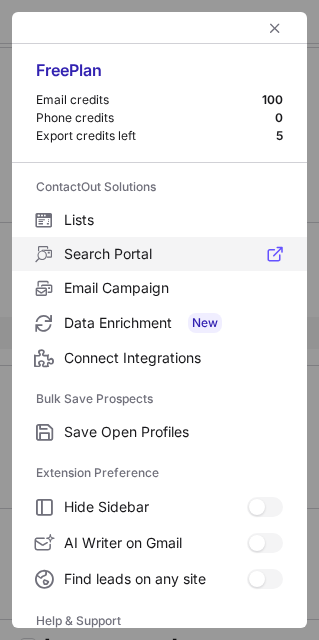 click on "Search Portal" at bounding box center [173, 254] 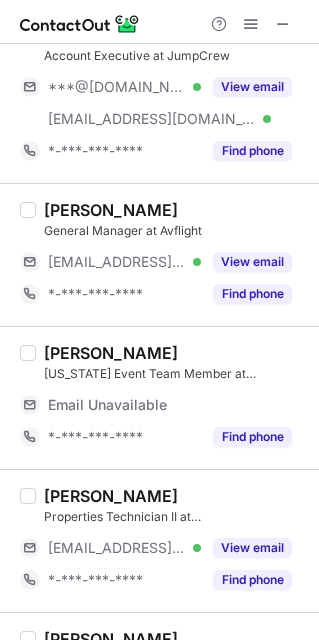 scroll, scrollTop: 496, scrollLeft: 0, axis: vertical 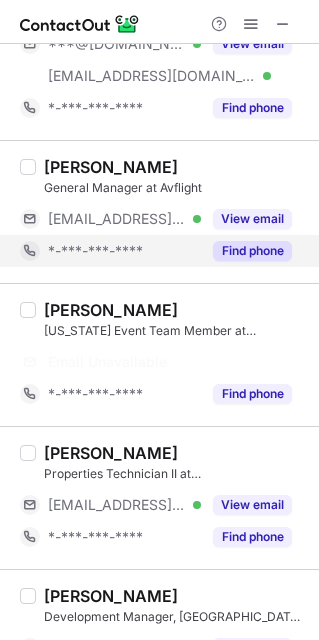 click on "Find phone" at bounding box center [252, 251] 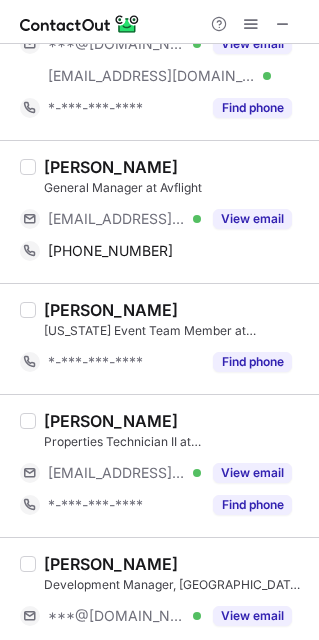 click on "[PERSON_NAME]" at bounding box center (175, 167) 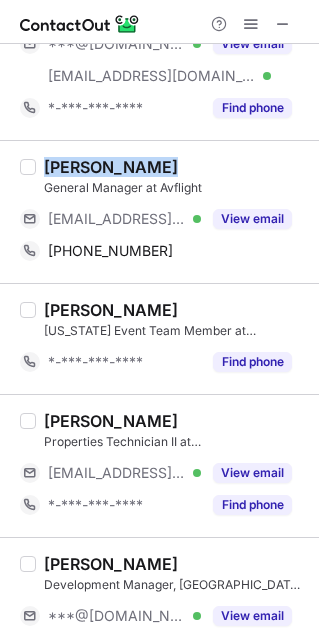click on "[PERSON_NAME]" at bounding box center [175, 167] 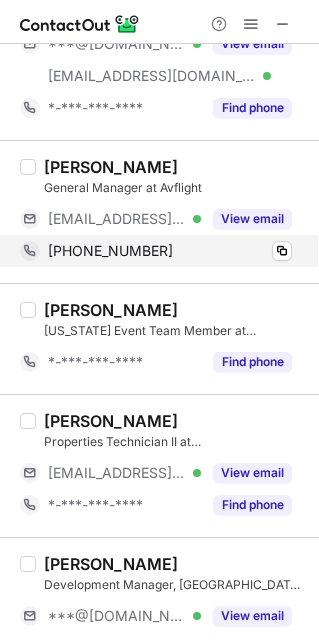 click on "+17142708328" at bounding box center [170, 251] 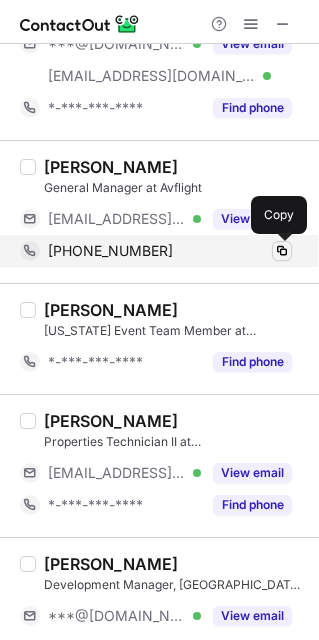 drag, startPoint x: 259, startPoint y: 251, endPoint x: 282, endPoint y: 250, distance: 23.021729 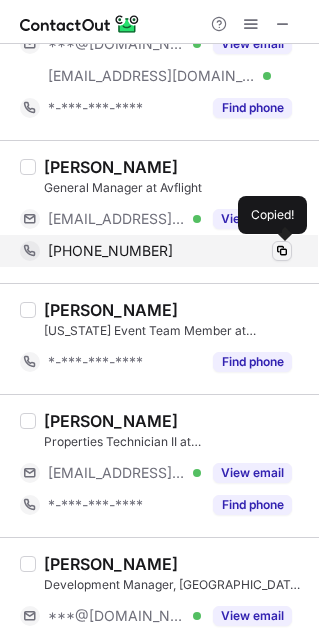 click at bounding box center (282, 251) 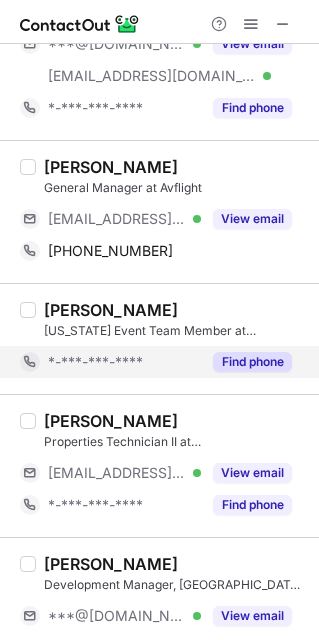 click on "Find phone" at bounding box center (252, 362) 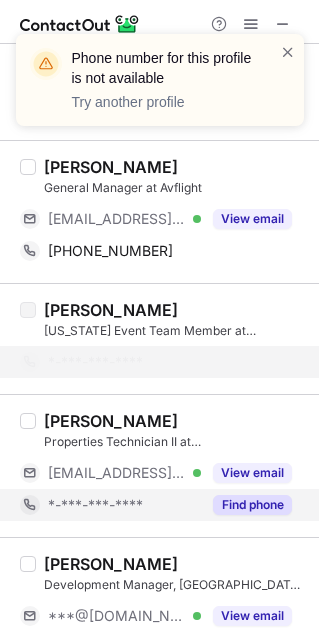 click on "Find phone" at bounding box center (252, 505) 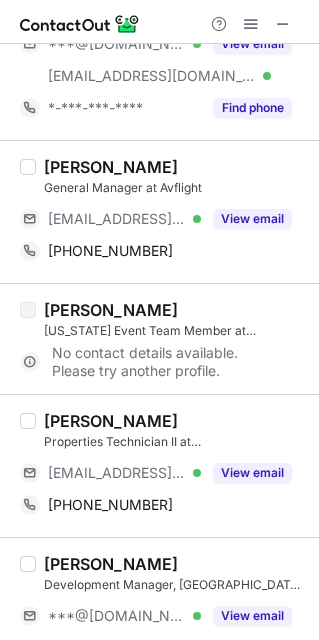 click on "[PERSON_NAME]" at bounding box center (175, 421) 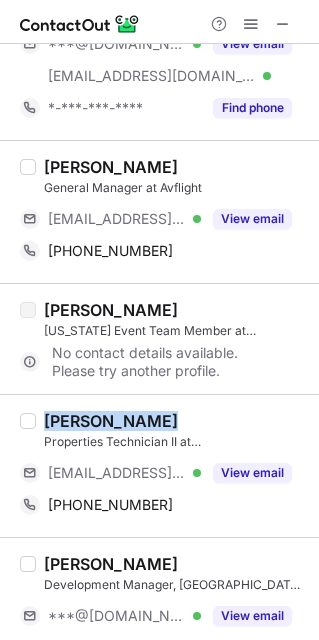 click on "[PERSON_NAME]" at bounding box center (175, 421) 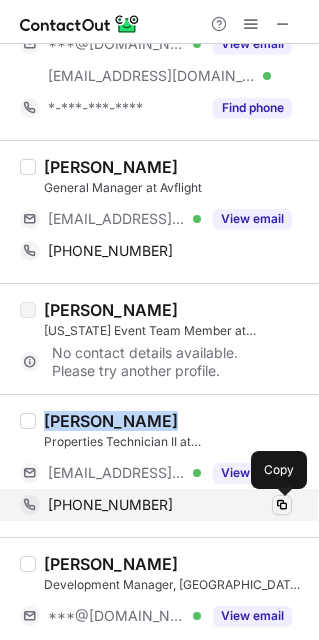 click at bounding box center (282, 505) 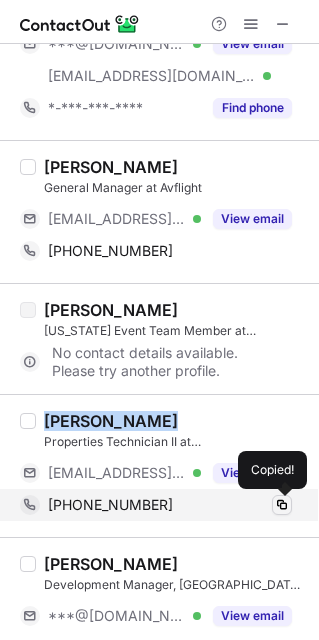 type 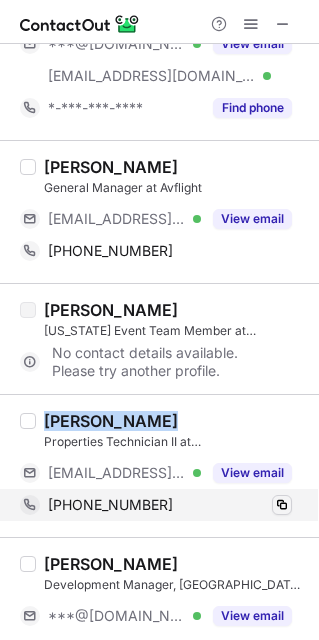 copy on "[PERSON_NAME]" 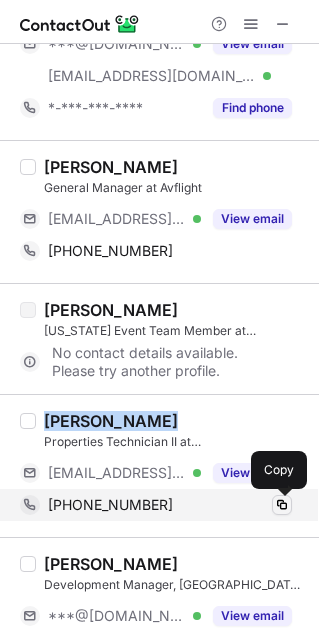 click at bounding box center (282, 505) 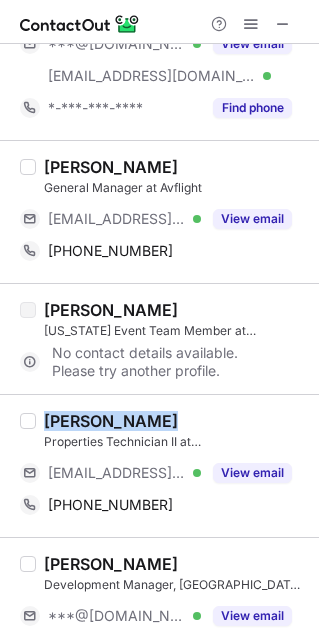 click on "Benjamin Vanaman Properties Technician II at Summit Ministries ***@summit.org Verified View email +18563258298 Copy" at bounding box center [159, 465] 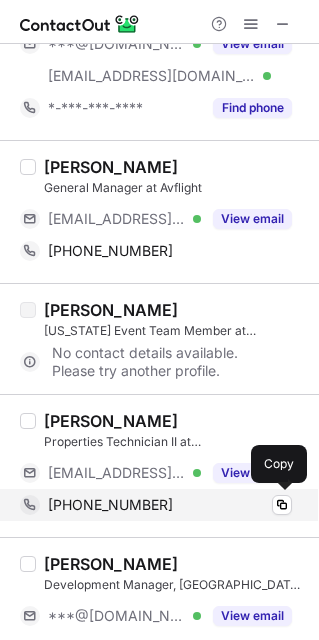 click on "+18563258298 Copy" at bounding box center (156, 505) 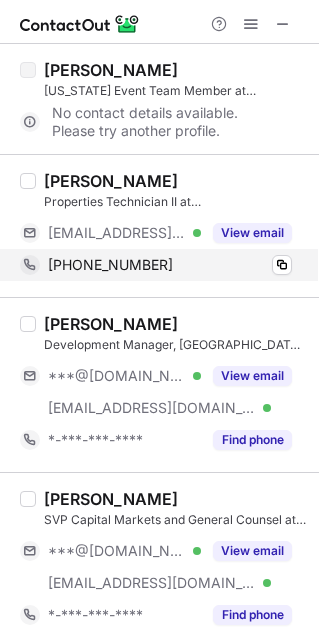 scroll, scrollTop: 796, scrollLeft: 0, axis: vertical 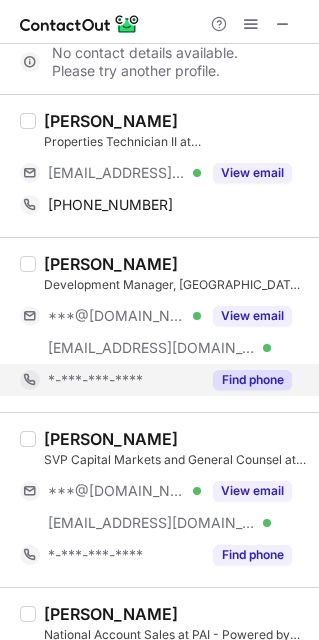 click on "Find phone" at bounding box center (252, 380) 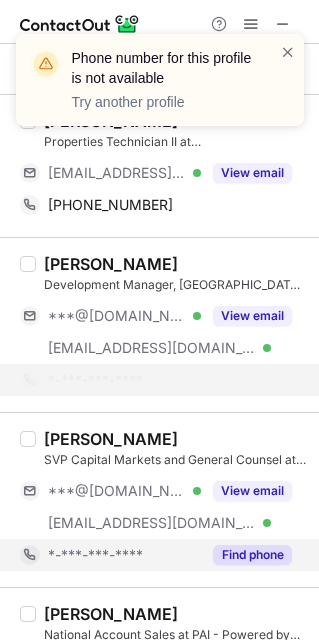 click on "Find phone" at bounding box center [252, 555] 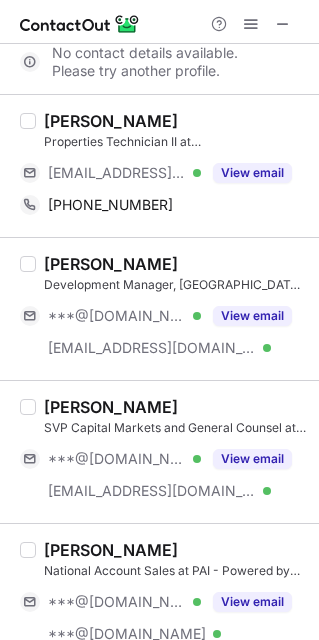 click on "Ben Cantrell National Account Sales at PAI - Powered by Brink's ***@hotmail.com Verified ***@icloud.com Verified ***@gopai.com Verified View email *-***-***-**** Find phone" at bounding box center [159, 626] 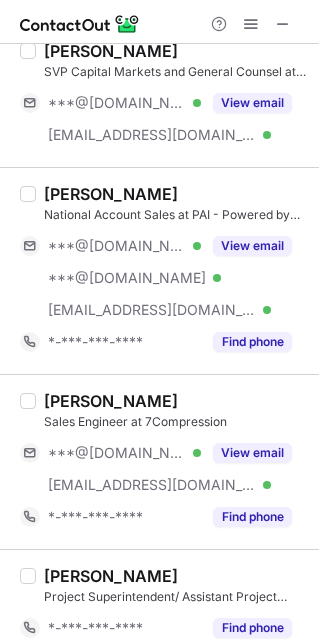 scroll, scrollTop: 1156, scrollLeft: 0, axis: vertical 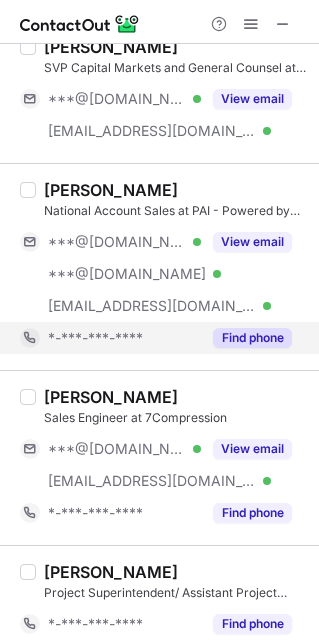 click on "Find phone" at bounding box center [252, 338] 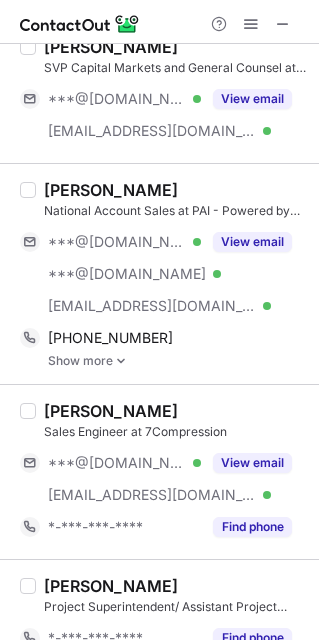 click on "Show more" at bounding box center [177, 361] 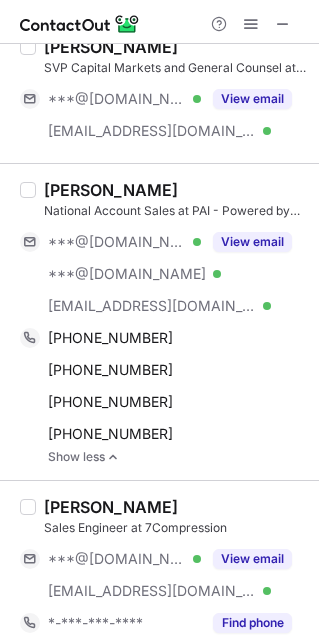 click on "[PERSON_NAME]" at bounding box center (175, 190) 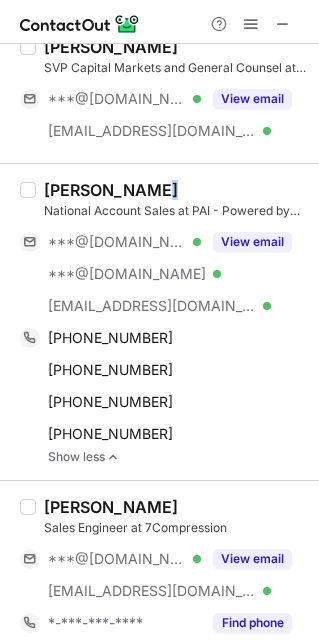 click on "[PERSON_NAME]" at bounding box center (175, 190) 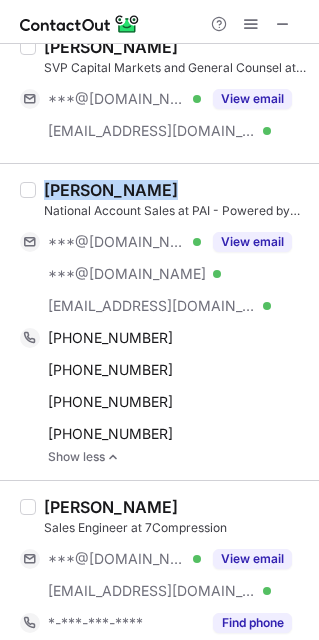 click on "[PERSON_NAME]" at bounding box center [175, 190] 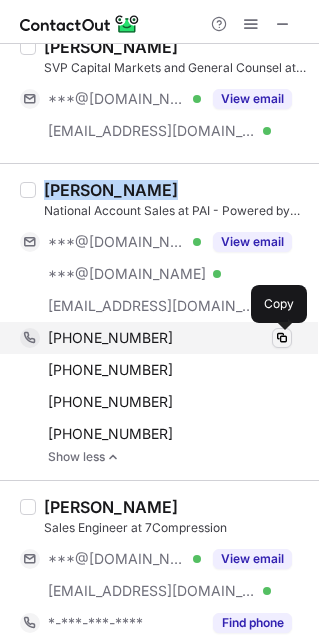 click at bounding box center [282, 338] 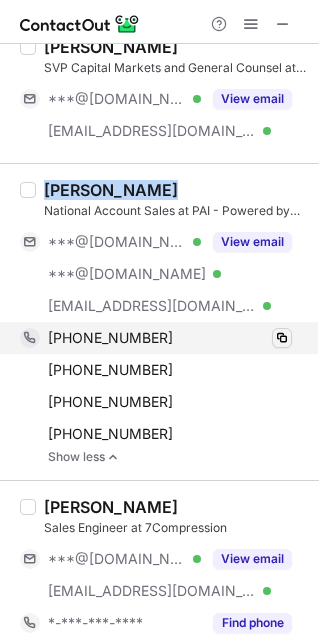 type 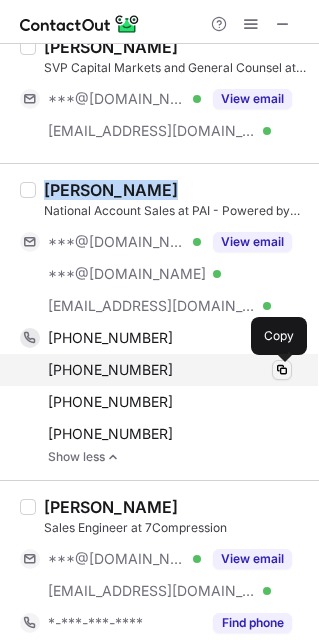 click at bounding box center (282, 370) 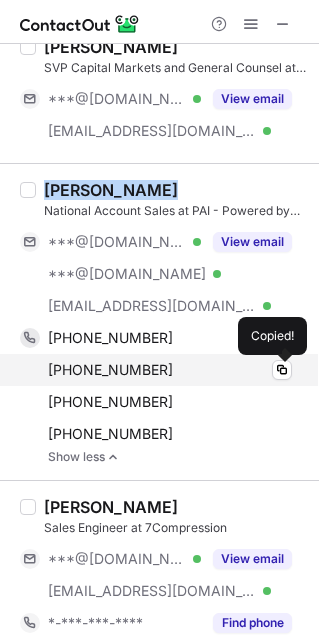 type 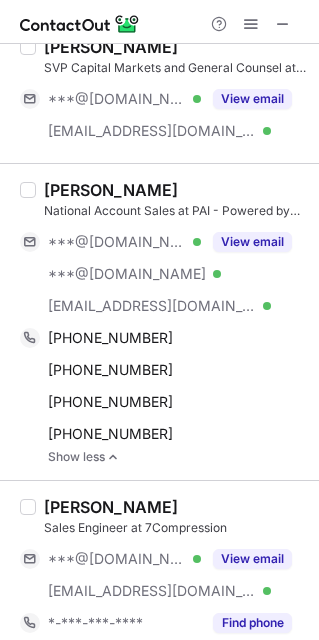 click on "Ben Chaney Sales Engineer at 7Compression ***@live.com Verified ***@7compression.com Verified View email *-***-***-**** Find phone" at bounding box center (159, 567) 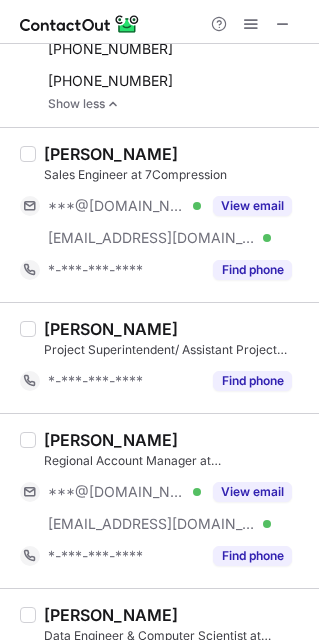 scroll, scrollTop: 1516, scrollLeft: 0, axis: vertical 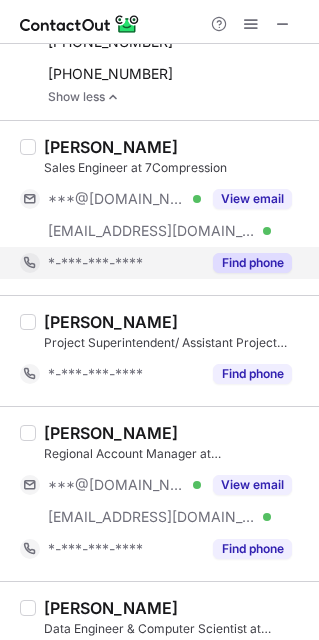 click on "Find phone" at bounding box center (246, 263) 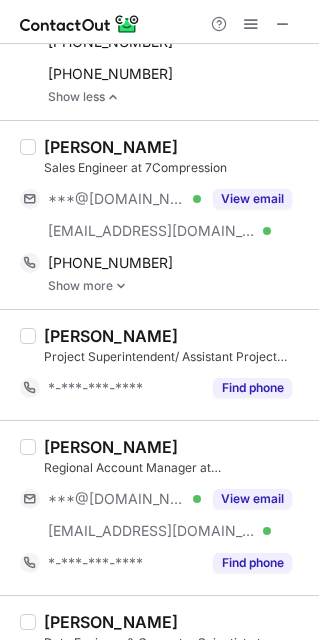 click on "Show more" at bounding box center [177, 286] 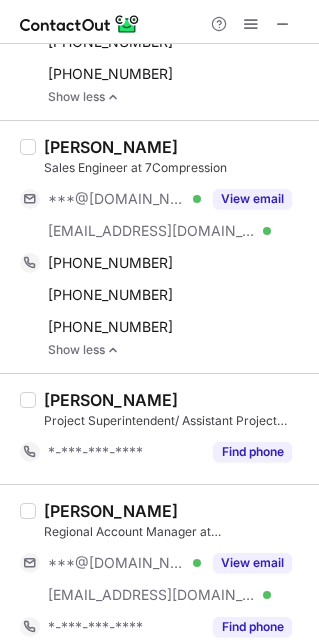 click on "[PERSON_NAME]" at bounding box center (175, 147) 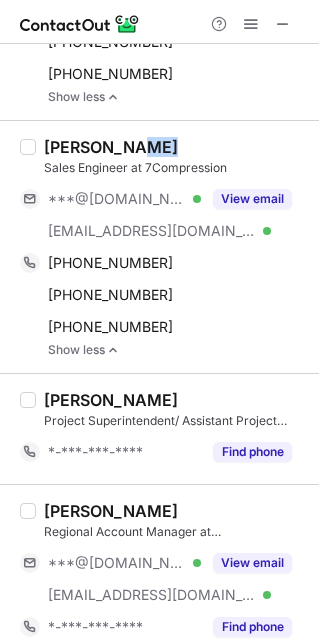 click on "[PERSON_NAME]" at bounding box center [175, 147] 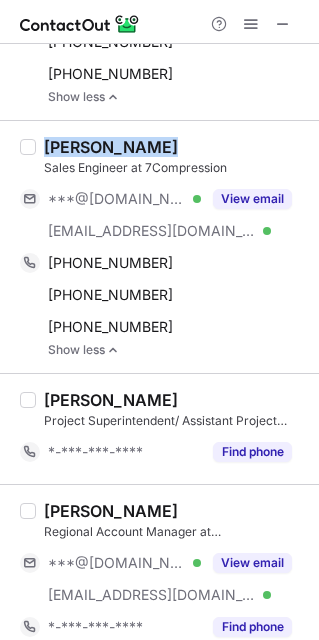 click on "[PERSON_NAME]" at bounding box center (175, 147) 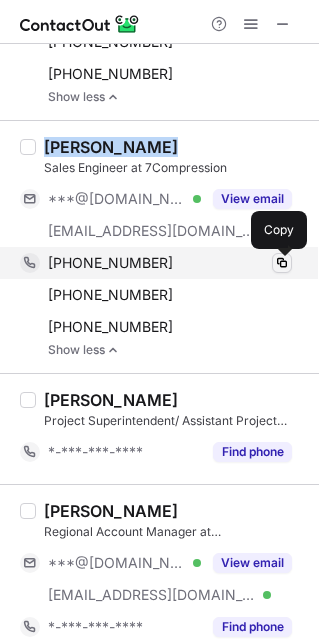 click at bounding box center [282, 263] 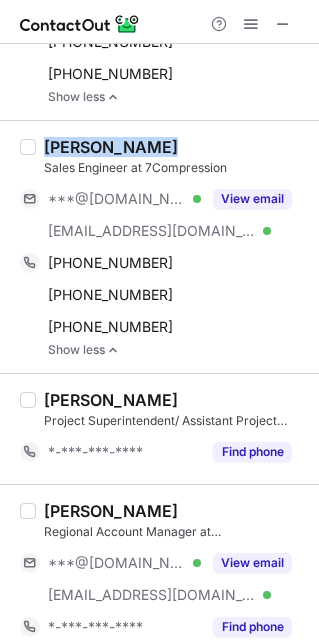 type 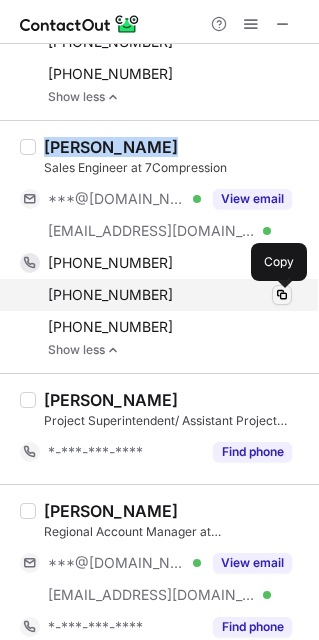 click at bounding box center [282, 295] 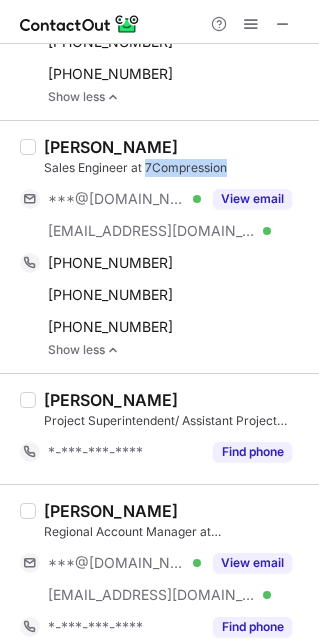 drag, startPoint x: 144, startPoint y: 170, endPoint x: 243, endPoint y: 167, distance: 99.04544 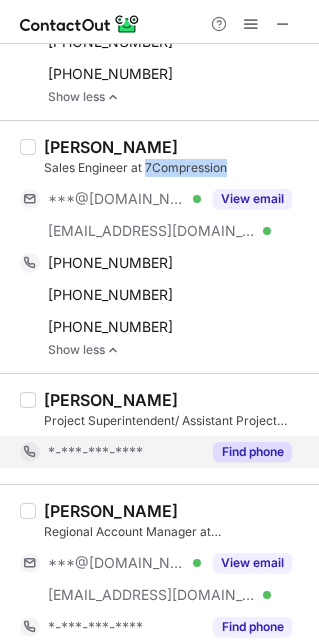 click on "Find phone" at bounding box center [252, 452] 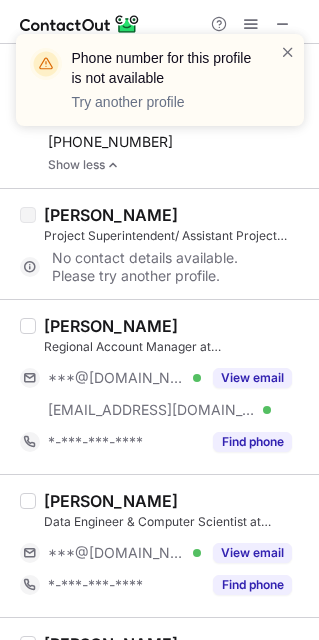scroll, scrollTop: 1716, scrollLeft: 0, axis: vertical 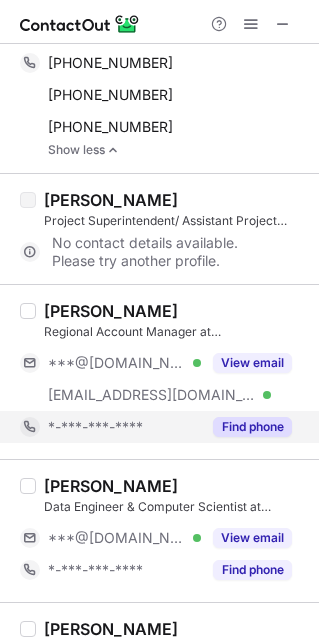 click on "Find phone" at bounding box center (252, 427) 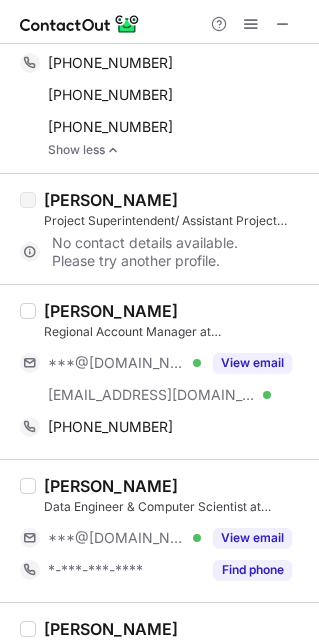 click on "[PERSON_NAME]" at bounding box center (175, 311) 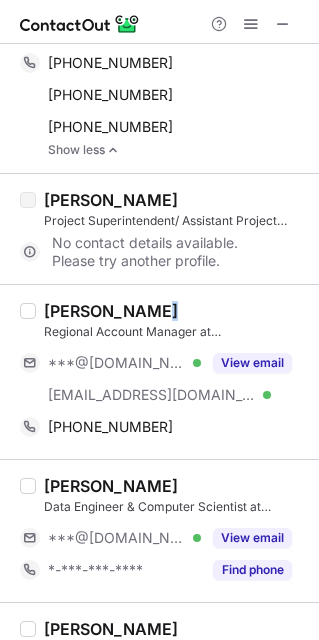 click on "[PERSON_NAME]" at bounding box center (175, 311) 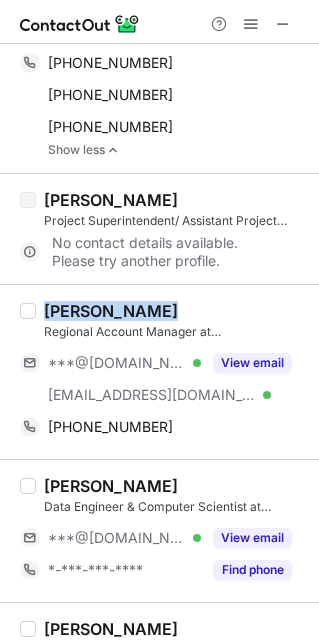 click on "[PERSON_NAME]" at bounding box center (175, 311) 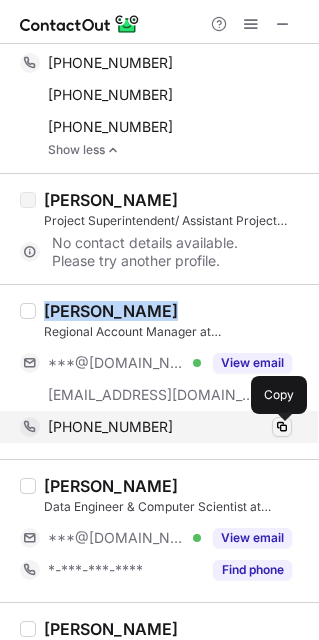 click at bounding box center (282, 427) 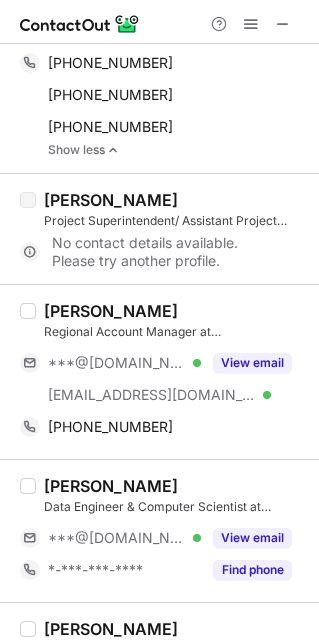 drag, startPoint x: 211, startPoint y: 335, endPoint x: 247, endPoint y: 333, distance: 36.05551 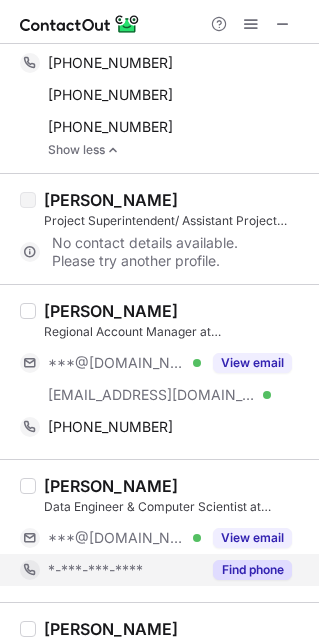 click on "Find phone" at bounding box center (252, 570) 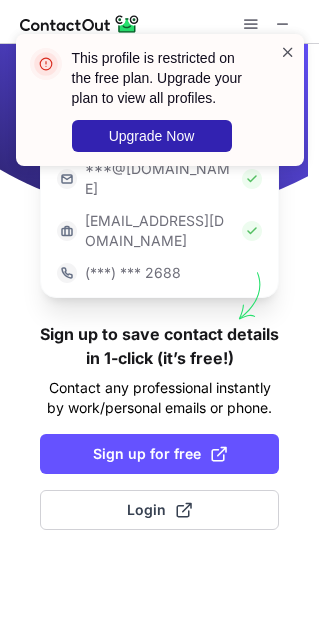 click at bounding box center [288, 52] 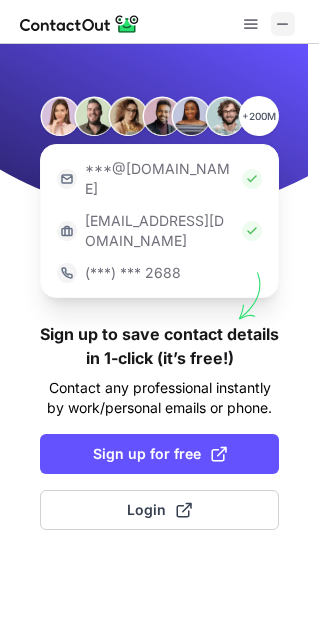 click at bounding box center [283, 24] 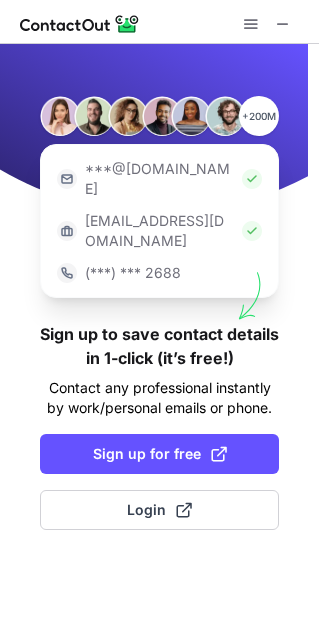 click at bounding box center (251, 24) 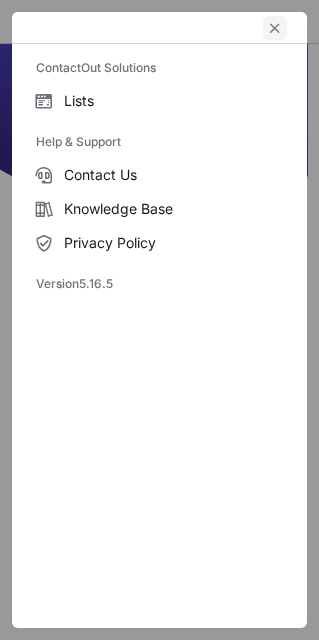 click at bounding box center (275, 28) 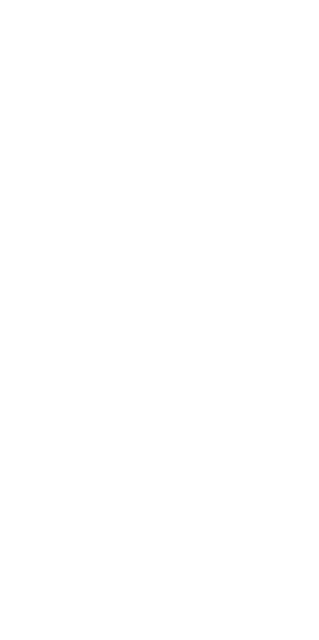 scroll, scrollTop: 0, scrollLeft: 0, axis: both 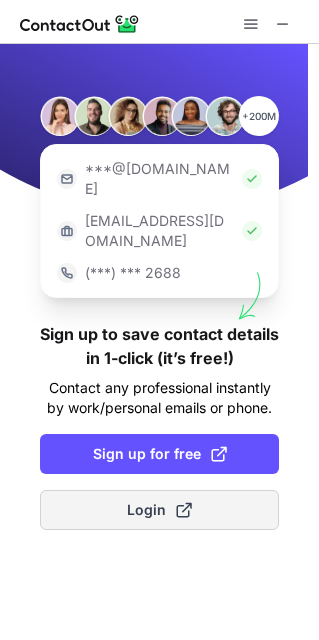 click on "Login" at bounding box center [159, 510] 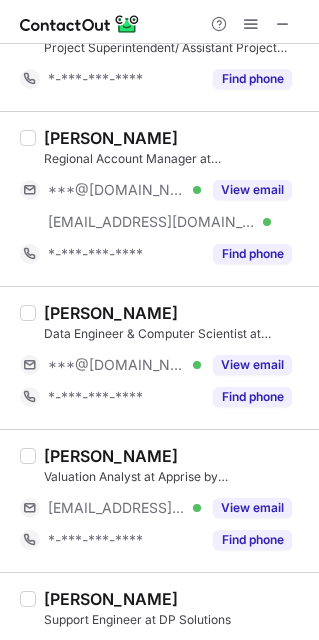 scroll, scrollTop: 1771, scrollLeft: 0, axis: vertical 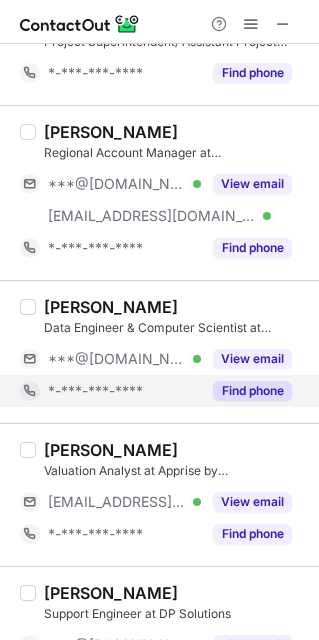 click on "Find phone" at bounding box center [252, 391] 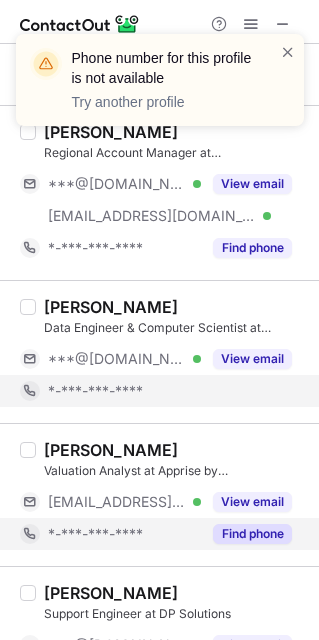 click on "Find phone" at bounding box center (252, 534) 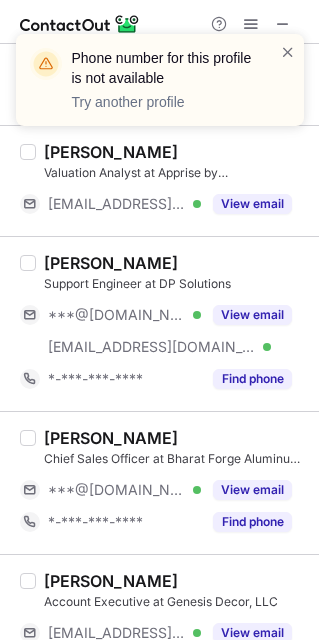 scroll, scrollTop: 2052, scrollLeft: 0, axis: vertical 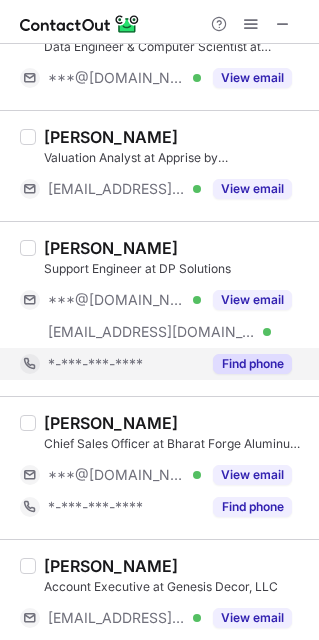 click on "Find phone" at bounding box center (252, 364) 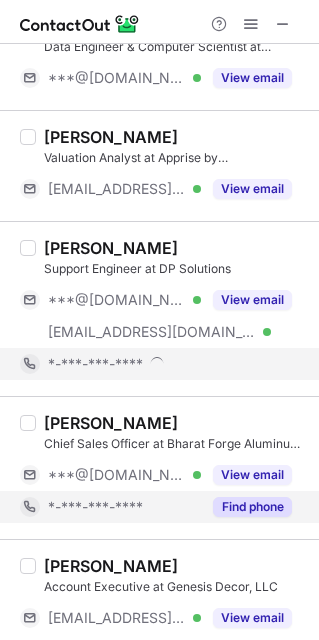click on "Find phone" at bounding box center [252, 507] 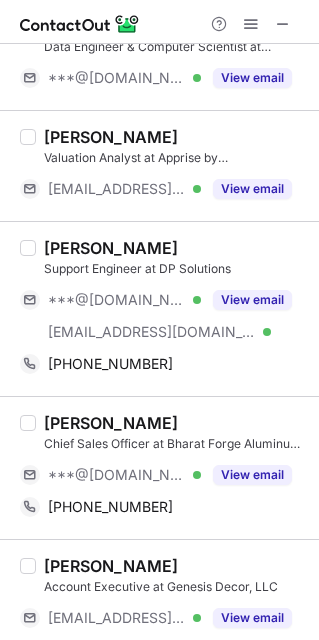 click on "[PERSON_NAME]" at bounding box center (175, 248) 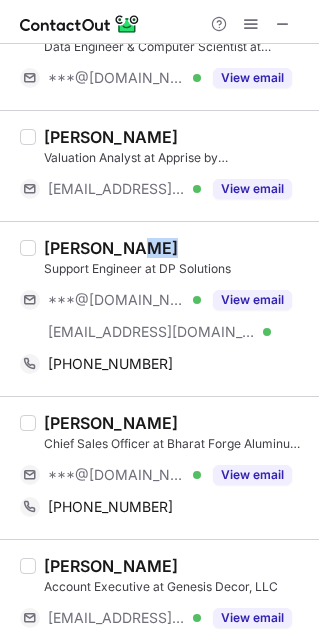 click on "[PERSON_NAME]" at bounding box center [175, 248] 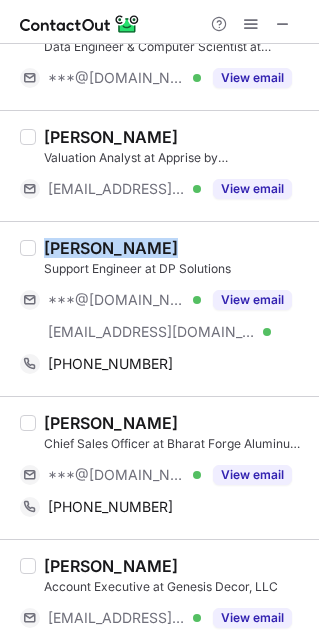 click on "[PERSON_NAME]" at bounding box center [175, 248] 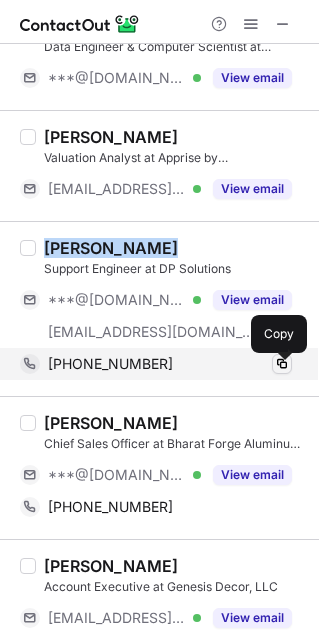 click at bounding box center [282, 364] 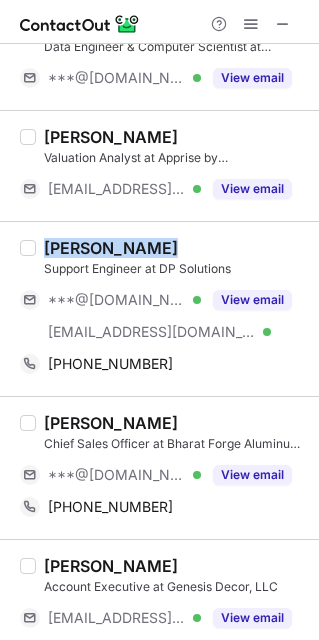 type 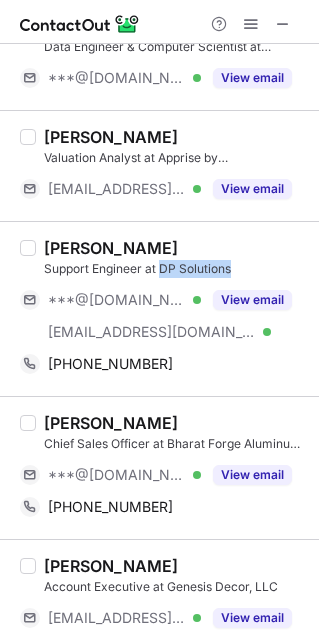 drag, startPoint x: 246, startPoint y: 273, endPoint x: 163, endPoint y: 270, distance: 83.0542 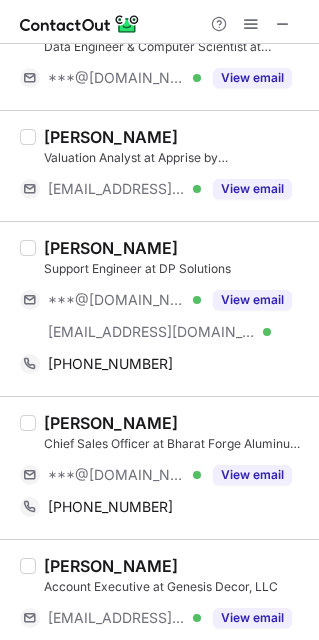 click on "[PERSON_NAME]" at bounding box center [175, 423] 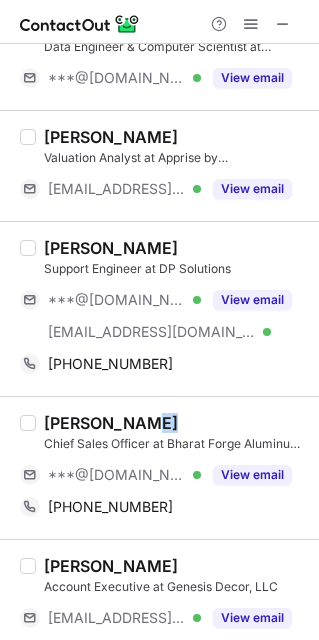 click on "[PERSON_NAME]" at bounding box center (175, 423) 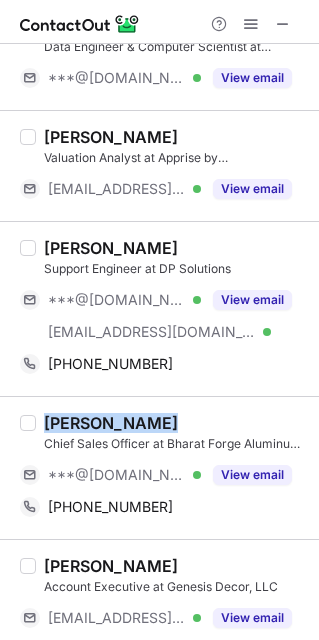 click on "[PERSON_NAME]" at bounding box center (175, 423) 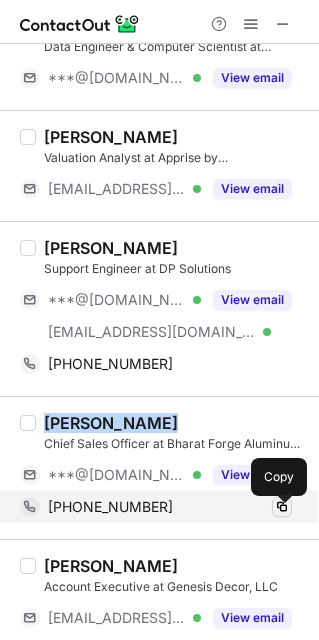 click at bounding box center [282, 507] 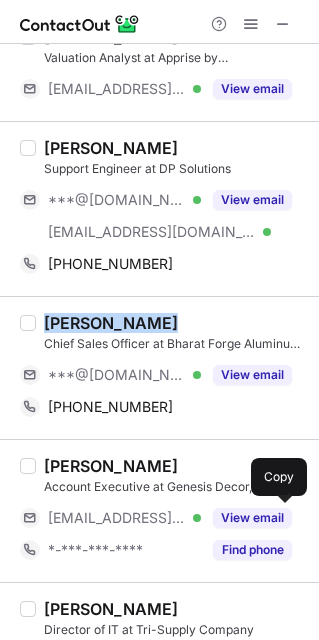 scroll, scrollTop: 2275, scrollLeft: 0, axis: vertical 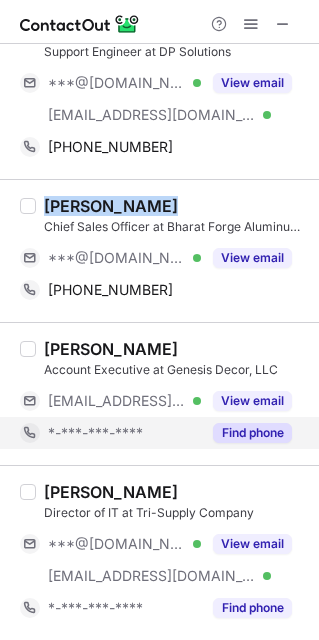 click on "Find phone" at bounding box center [252, 433] 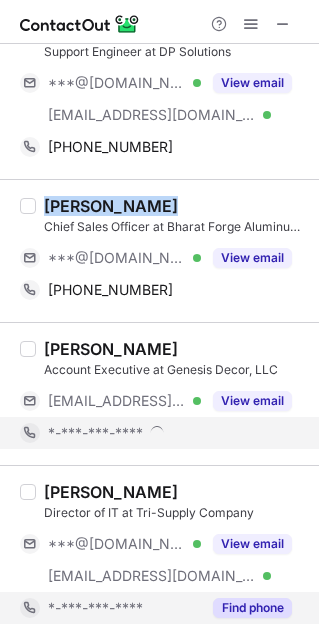 click on "Find phone" at bounding box center [252, 608] 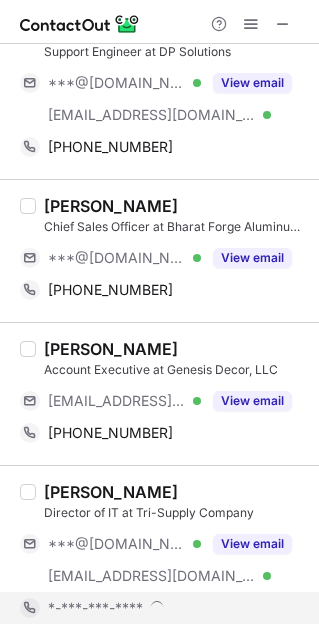 click on "[PERSON_NAME]" at bounding box center [175, 349] 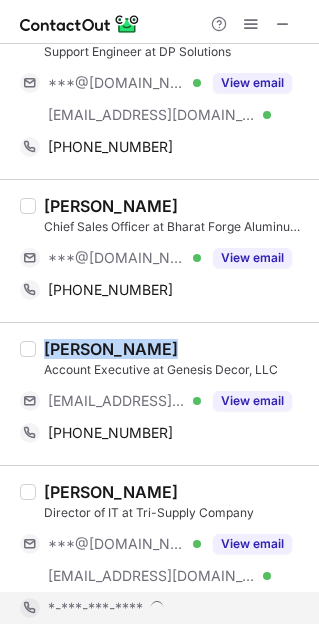 click on "[PERSON_NAME]" at bounding box center (175, 349) 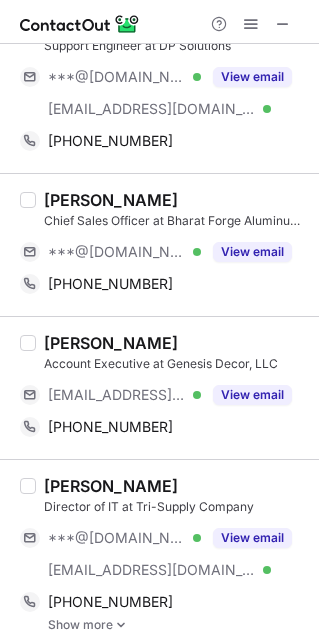 click on "[PERSON_NAME] Director of IT at Tri-Supply Company ***@[DOMAIN_NAME] Verified [EMAIL_ADDRESS][DOMAIN_NAME] Verified View email [PHONE_NUMBER] Copy Show more" at bounding box center (159, 553) 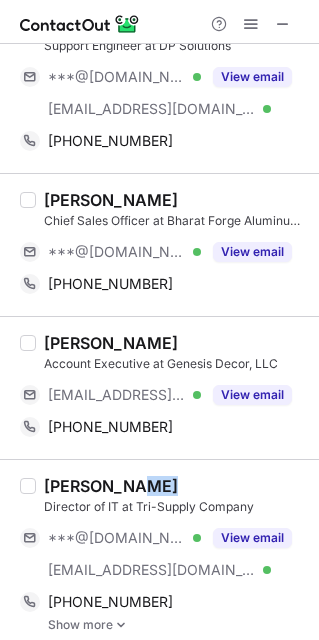 click on "[PERSON_NAME] Director of IT at Tri-Supply Company ***@[DOMAIN_NAME] Verified [EMAIL_ADDRESS][DOMAIN_NAME] Verified View email [PHONE_NUMBER] Copy Show more" at bounding box center [159, 553] 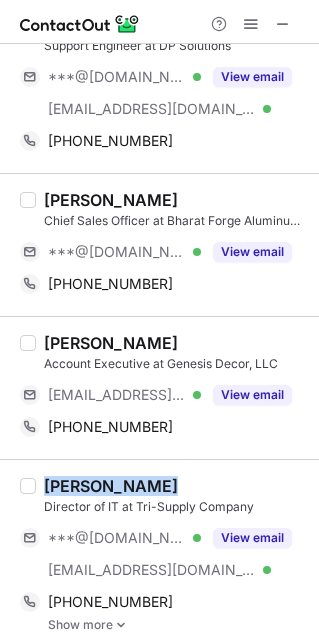 click on "[PERSON_NAME] Director of IT at Tri-Supply Company ***@[DOMAIN_NAME] Verified [EMAIL_ADDRESS][DOMAIN_NAME] Verified View email [PHONE_NUMBER] Copy Show more" at bounding box center [159, 553] 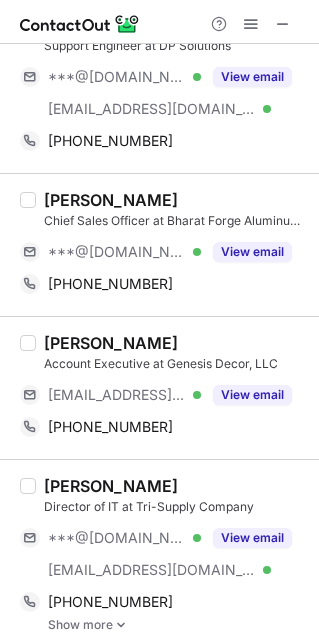 click on "[PERSON_NAME]" at bounding box center (175, 343) 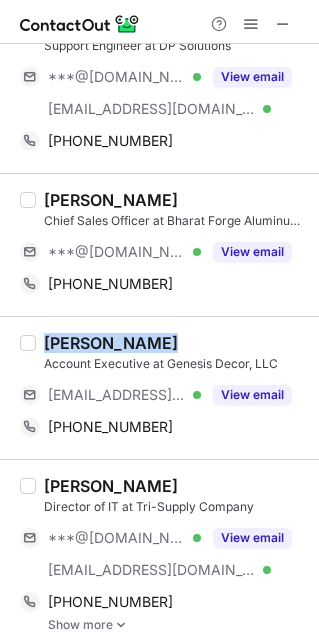 click on "[PERSON_NAME]" at bounding box center [175, 343] 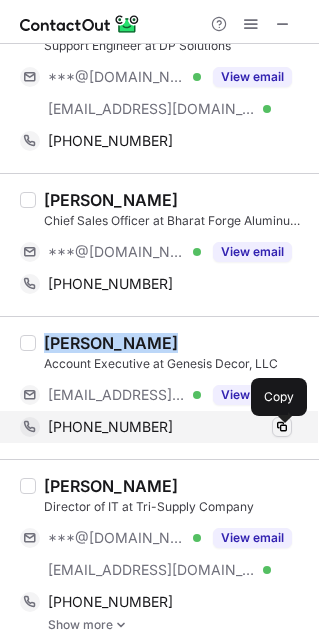 click at bounding box center (282, 427) 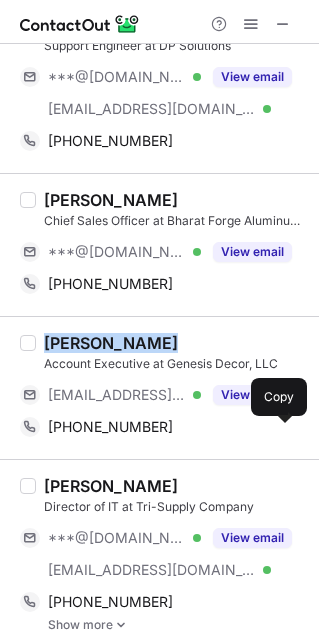 click at bounding box center (121, 625) 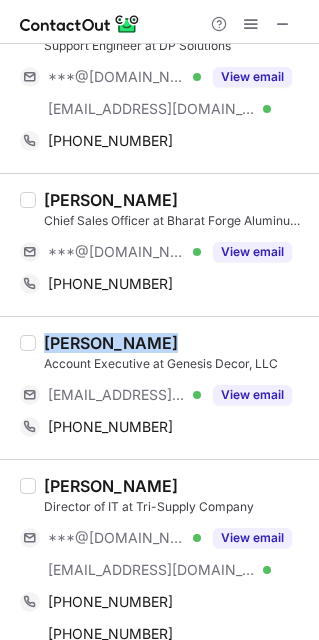 scroll, scrollTop: 2320, scrollLeft: 0, axis: vertical 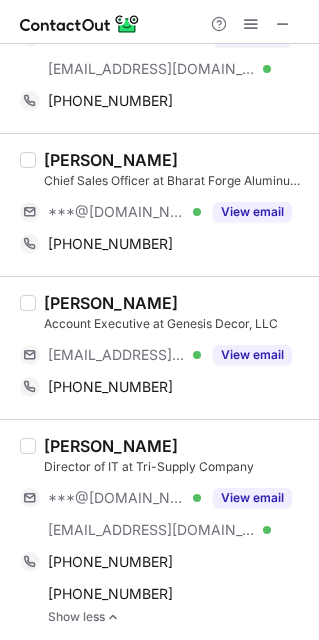 click on "[PERSON_NAME] Director of IT at Tri-Supply Company ***@[DOMAIN_NAME] Verified [EMAIL_ADDRESS][DOMAIN_NAME] Verified View email [PHONE_NUMBER] Copy [PHONE_NUMBER] Copy Show less" at bounding box center [159, 529] 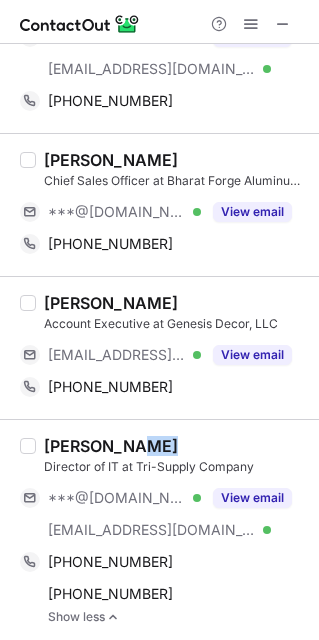 click on "[PERSON_NAME] Director of IT at Tri-Supply Company ***@[DOMAIN_NAME] Verified [EMAIL_ADDRESS][DOMAIN_NAME] Verified View email [PHONE_NUMBER] Copy [PHONE_NUMBER] Copy Show less" at bounding box center [159, 529] 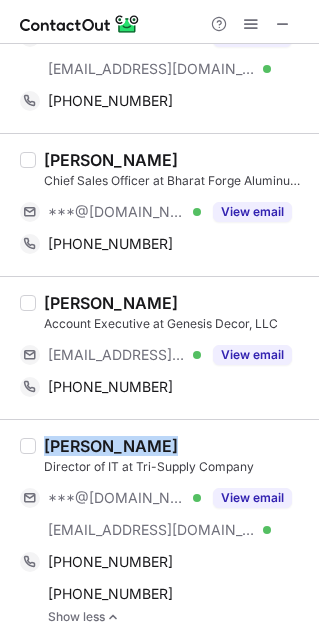 click on "[PERSON_NAME] Director of IT at Tri-Supply Company ***@[DOMAIN_NAME] Verified [EMAIL_ADDRESS][DOMAIN_NAME] Verified View email [PHONE_NUMBER] Copy [PHONE_NUMBER] Copy Show less" at bounding box center (159, 529) 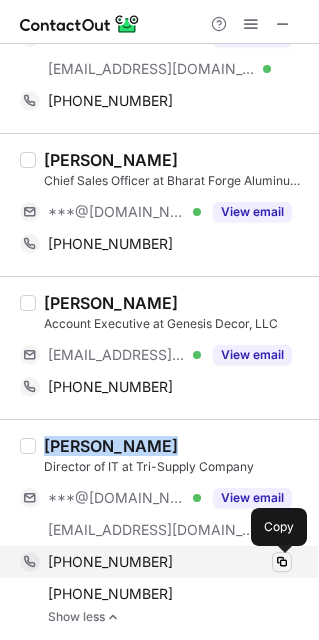 click at bounding box center (282, 562) 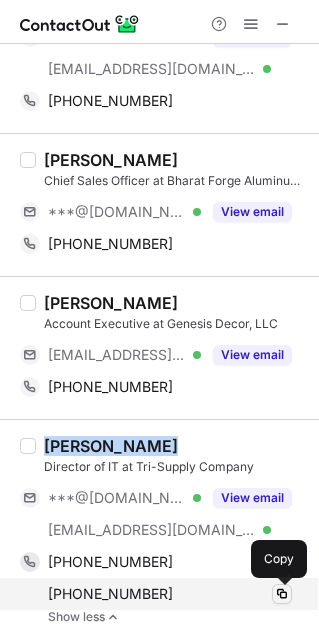 click at bounding box center (282, 594) 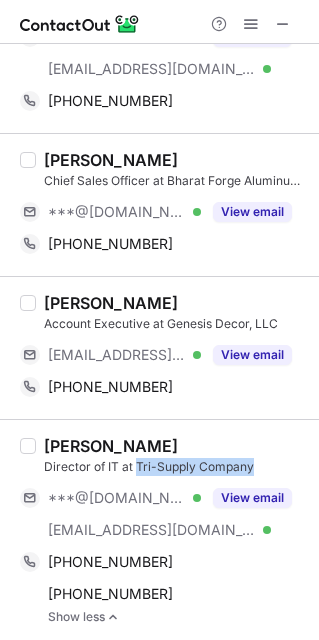 drag, startPoint x: 274, startPoint y: 468, endPoint x: 139, endPoint y: 475, distance: 135.18137 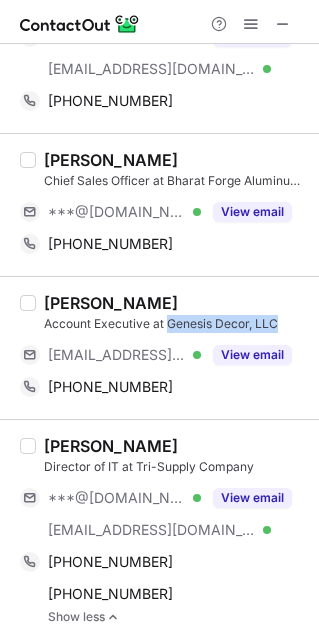 drag, startPoint x: 283, startPoint y: 324, endPoint x: 166, endPoint y: 325, distance: 117.00427 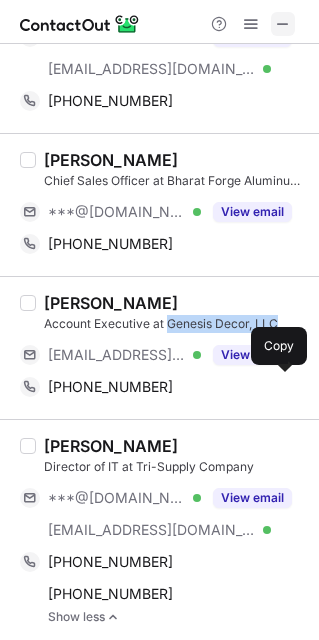 click at bounding box center (283, 24) 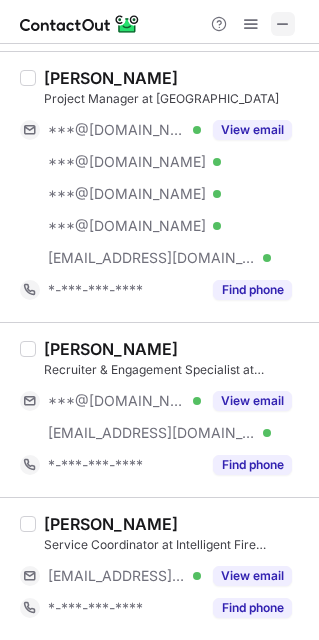 scroll, scrollTop: 522, scrollLeft: 0, axis: vertical 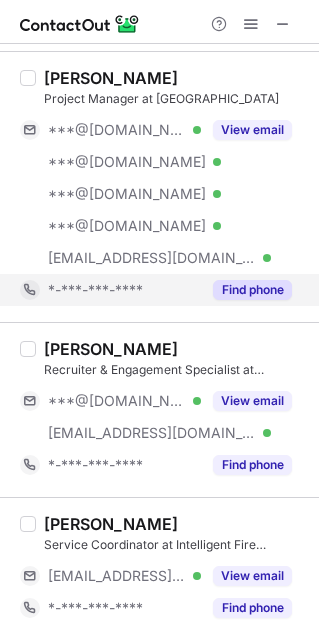 click on "Find phone" at bounding box center (252, 290) 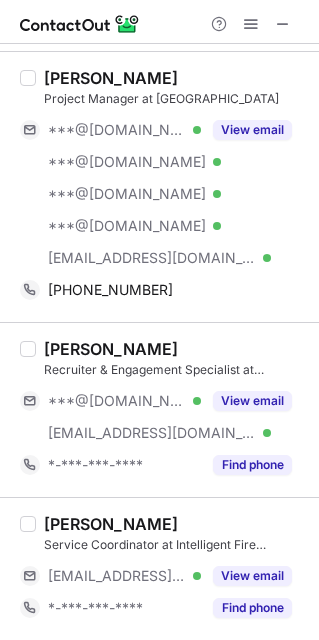 click on "[PERSON_NAME]" at bounding box center [175, 78] 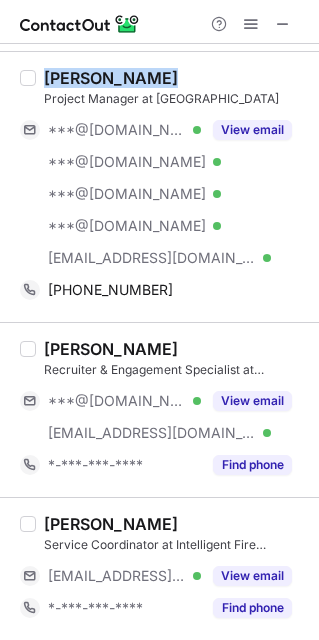 click on "[PERSON_NAME]" at bounding box center (175, 78) 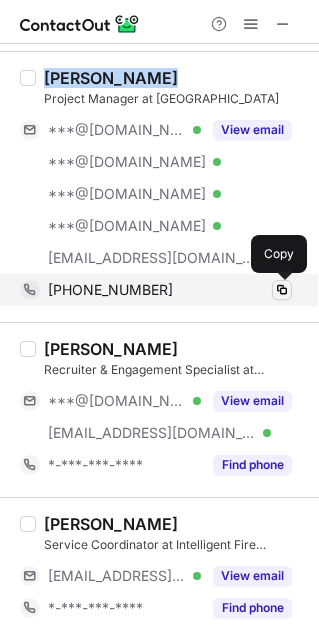 click at bounding box center [282, 290] 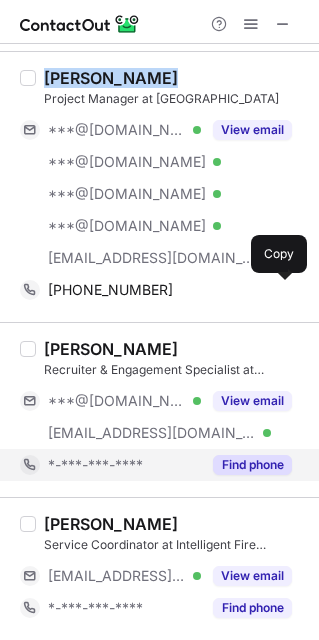 click on "Find phone" at bounding box center [252, 465] 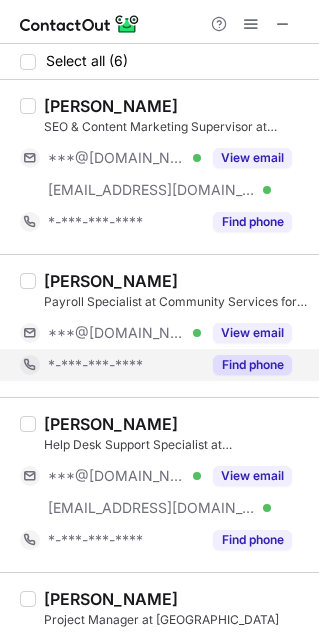click on "Find phone" at bounding box center (252, 365) 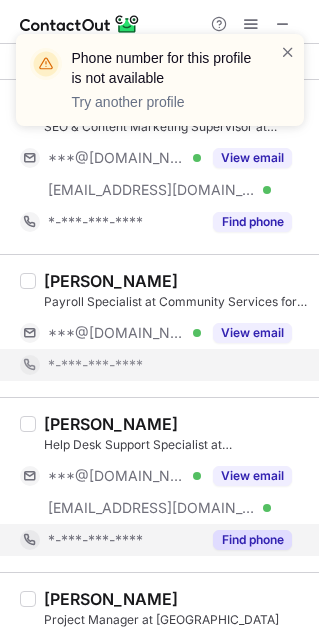 click on "Find phone" at bounding box center (252, 540) 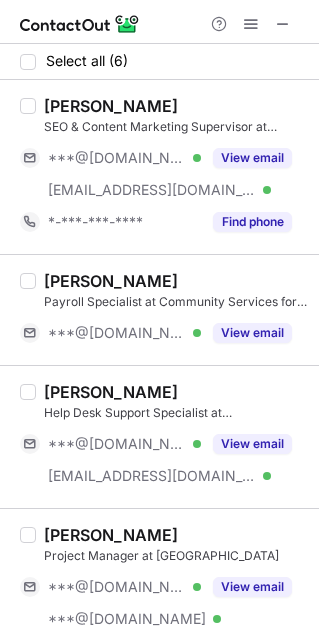 click on "[PERSON_NAME] Project Manager at [GEOGRAPHIC_DATA] ***@[DOMAIN_NAME] Verified ***@[DOMAIN_NAME] Verified ***@[DOMAIN_NAME] Verified ***@[DOMAIN_NAME] Verified [EMAIL_ADDRESS][DOMAIN_NAME] Verified View email *-***-***-**** Find phone" at bounding box center [159, 643] 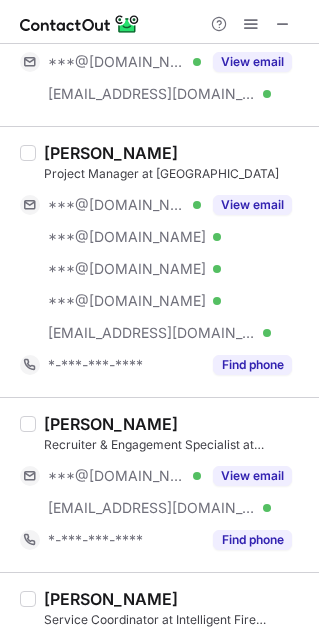 scroll, scrollTop: 420, scrollLeft: 0, axis: vertical 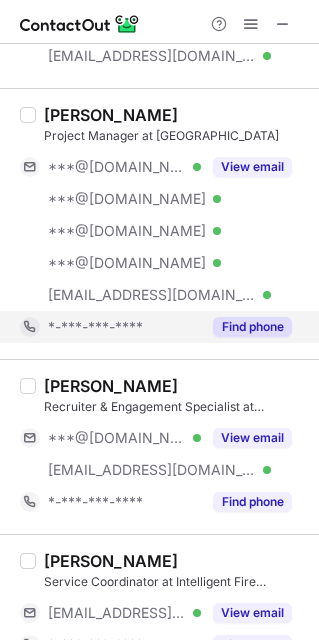 click on "Find phone" at bounding box center [252, 327] 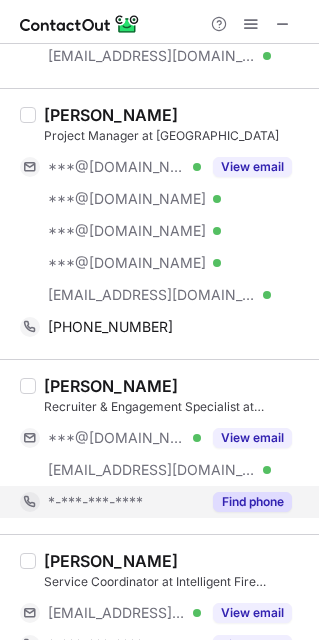 click on "Find phone" at bounding box center [252, 502] 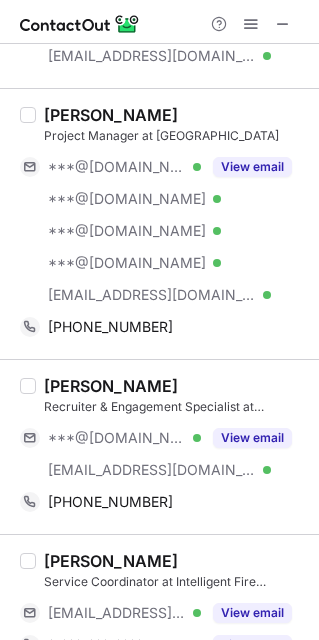 click on "[PERSON_NAME]" at bounding box center (175, 115) 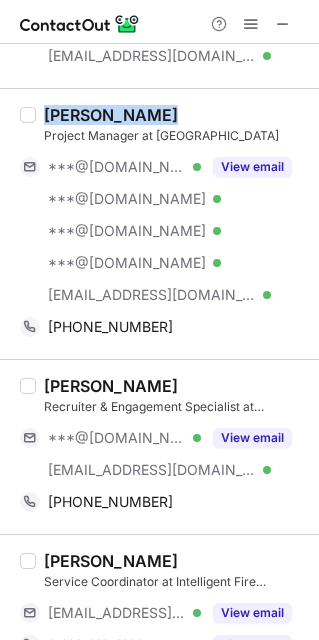 click on "[PERSON_NAME]" at bounding box center (175, 115) 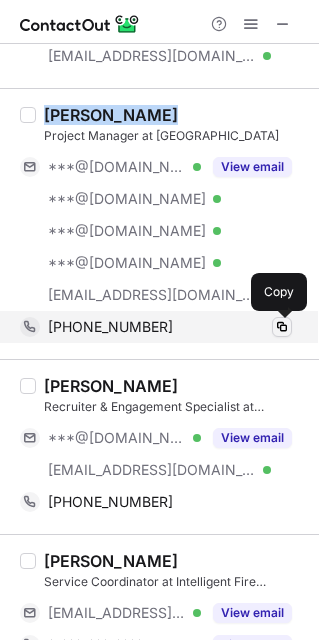 click at bounding box center [282, 327] 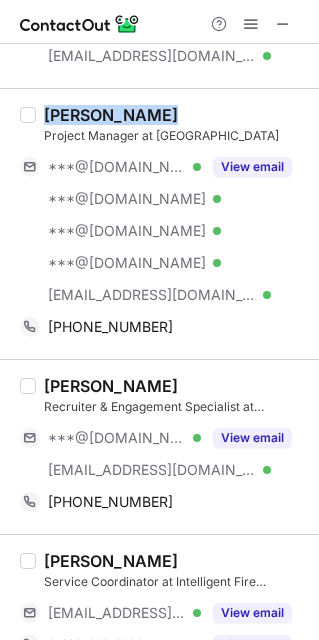 type 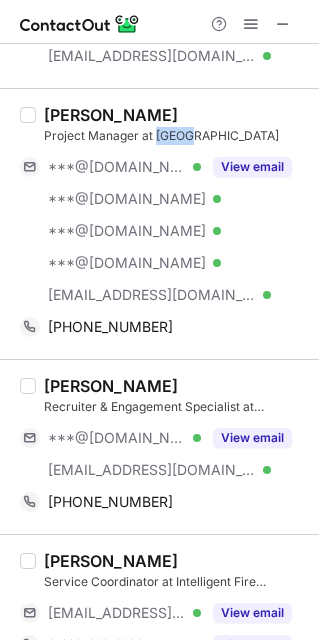 drag, startPoint x: 154, startPoint y: 138, endPoint x: 189, endPoint y: 139, distance: 35.014282 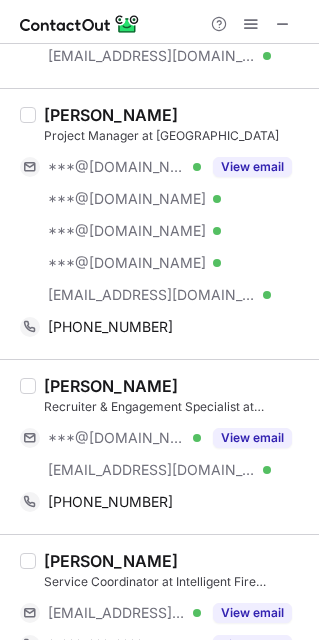 click on "[PERSON_NAME]" at bounding box center [175, 386] 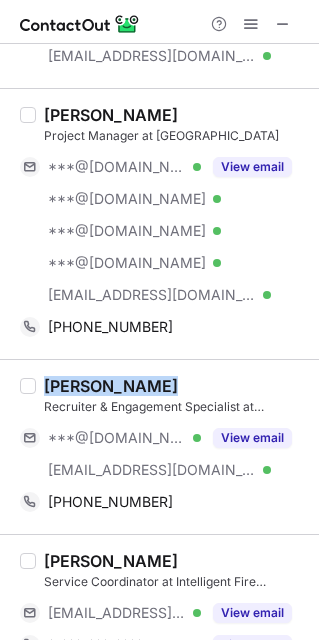 click on "[PERSON_NAME]" at bounding box center [175, 386] 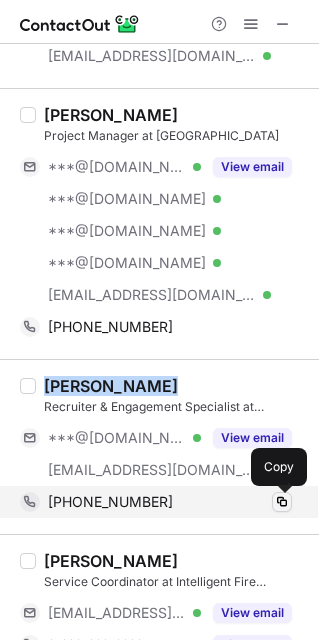 click at bounding box center (282, 502) 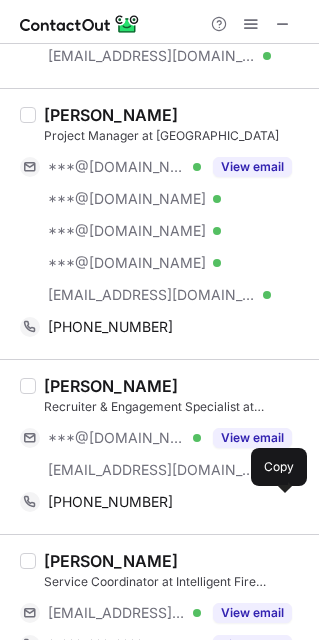 click on "[PERSON_NAME] Recruiter & Engagement Specialist at Vori Health ***@[DOMAIN_NAME] Verified [EMAIL_ADDRESS][DOMAIN_NAME] Verified View email [PHONE_NUMBER] Copy" at bounding box center [159, 446] 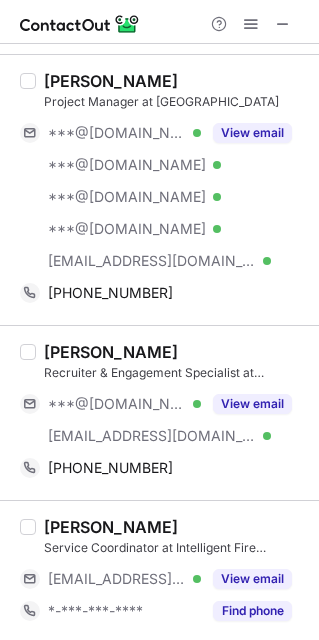 scroll, scrollTop: 457, scrollLeft: 0, axis: vertical 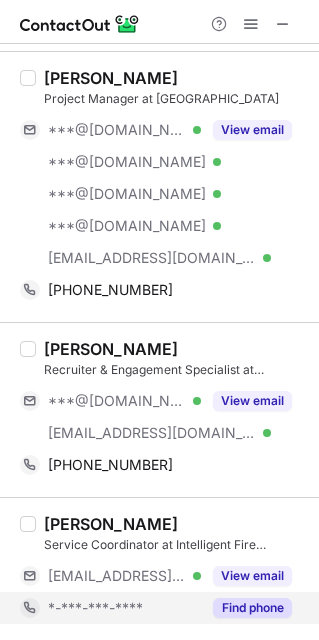 click on "Find phone" at bounding box center [252, 608] 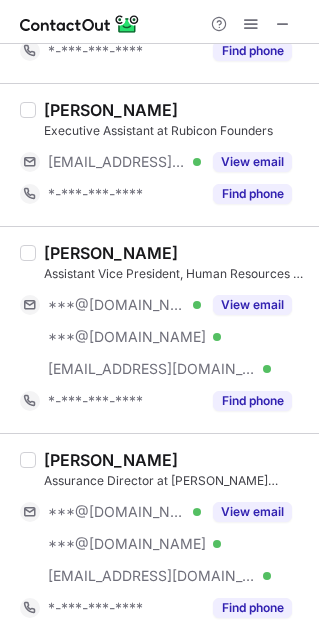 scroll, scrollTop: 139, scrollLeft: 0, axis: vertical 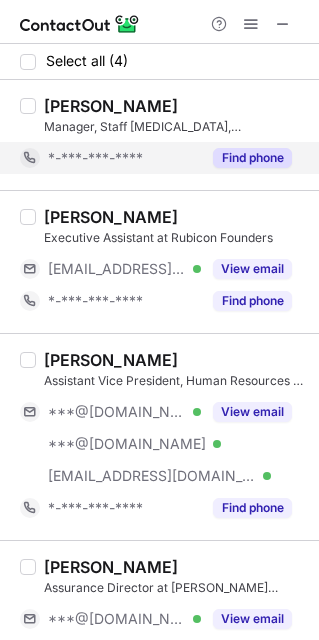 click on "Find phone" at bounding box center (252, 158) 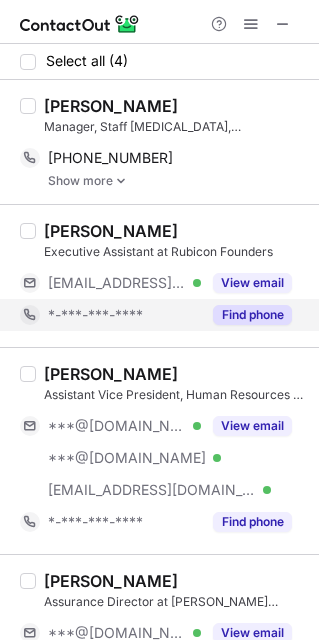 click on "Find phone" at bounding box center (252, 315) 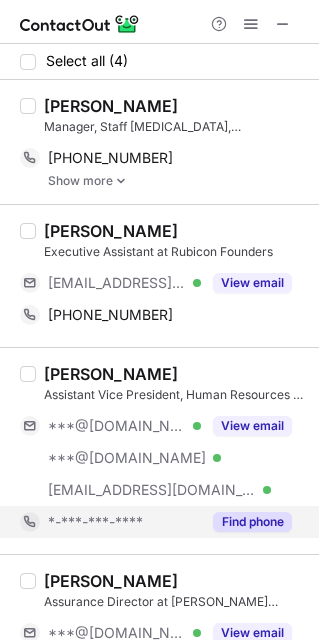 click on "Find phone" at bounding box center (252, 522) 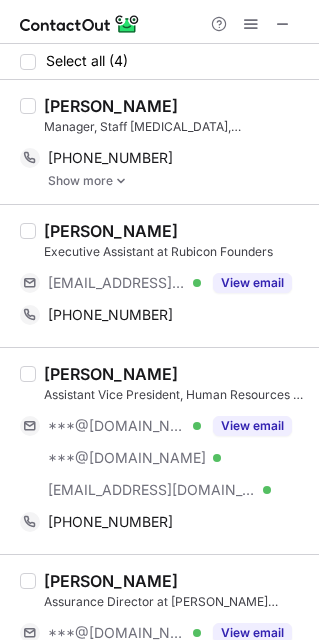 click on "[PERSON_NAME]" at bounding box center (175, 106) 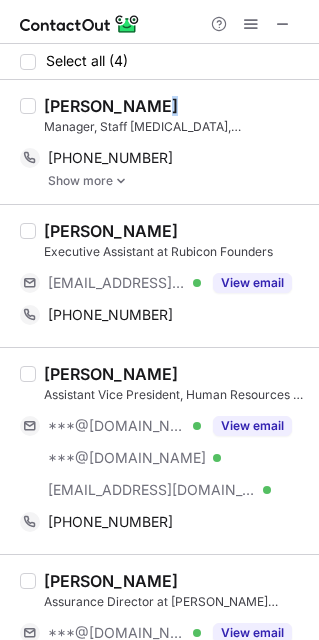 click on "[PERSON_NAME]" at bounding box center [175, 106] 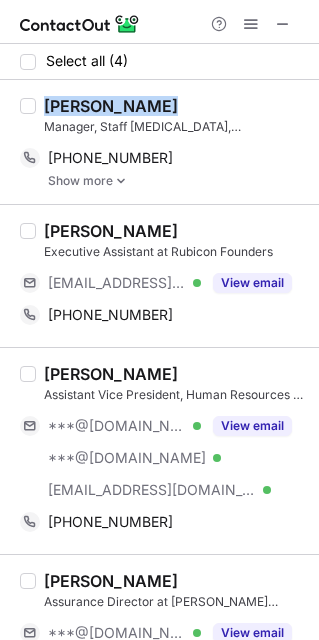 click on "[PERSON_NAME]" at bounding box center [175, 106] 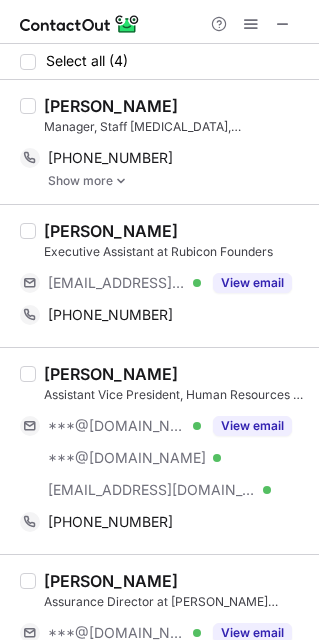 click on "Show more" at bounding box center [177, 181] 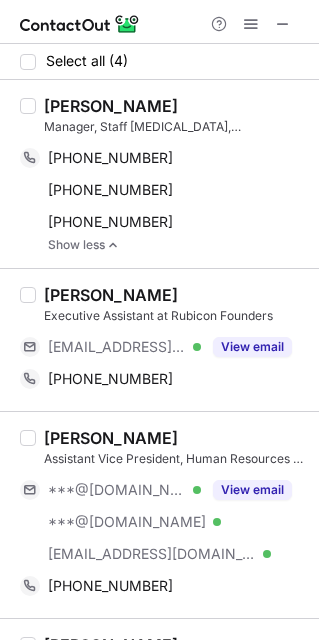 drag, startPoint x: 289, startPoint y: 155, endPoint x: 405, endPoint y: 216, distance: 131.06105 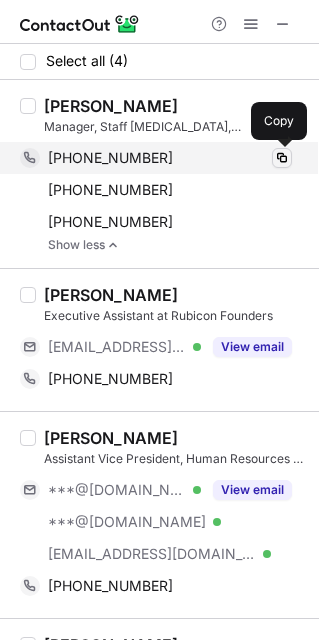 click at bounding box center (282, 158) 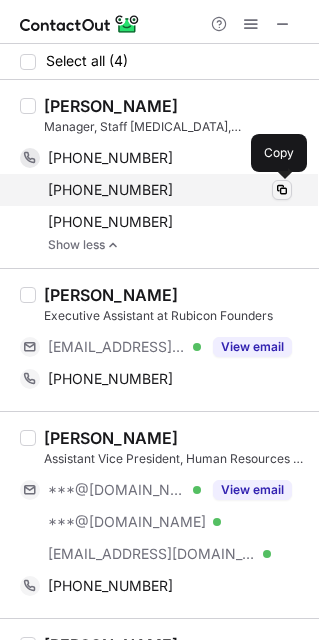 click at bounding box center [282, 190] 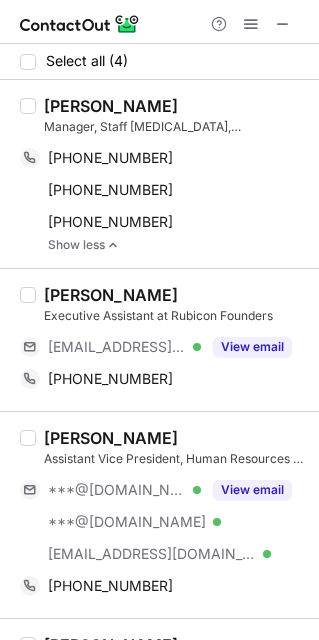 click on "[PERSON_NAME]" at bounding box center (175, 295) 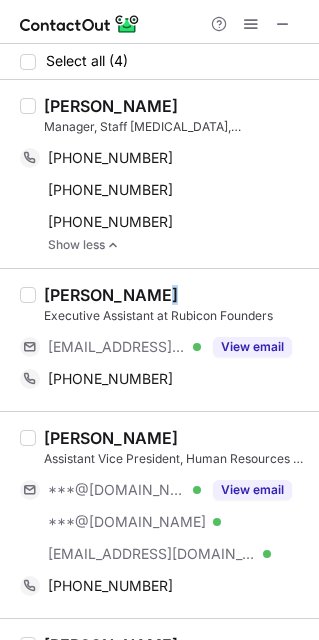 click on "[PERSON_NAME]" at bounding box center [175, 295] 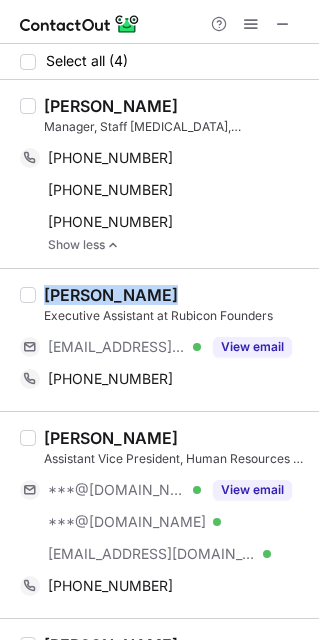 click on "[PERSON_NAME]" at bounding box center (175, 295) 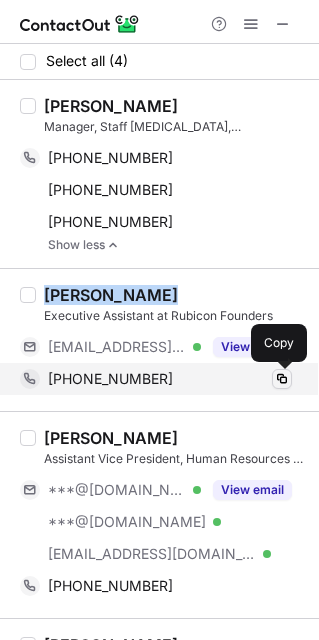 click at bounding box center [282, 379] 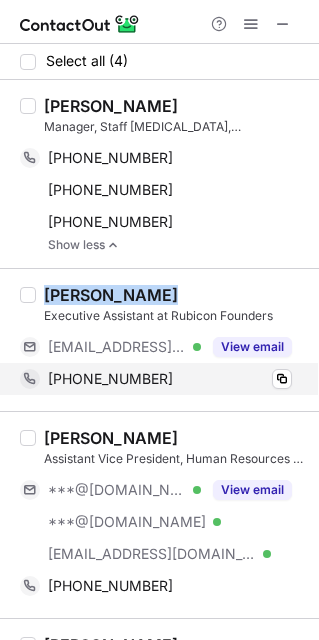 type 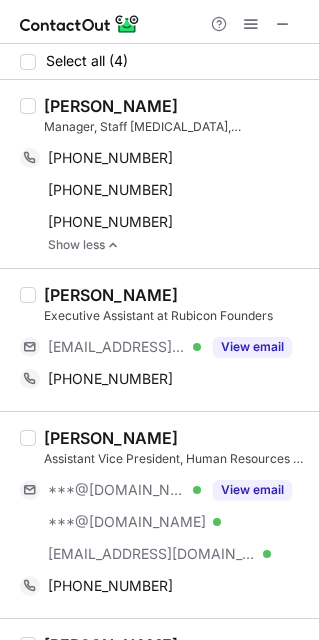 click on "[PERSON_NAME]" at bounding box center [175, 438] 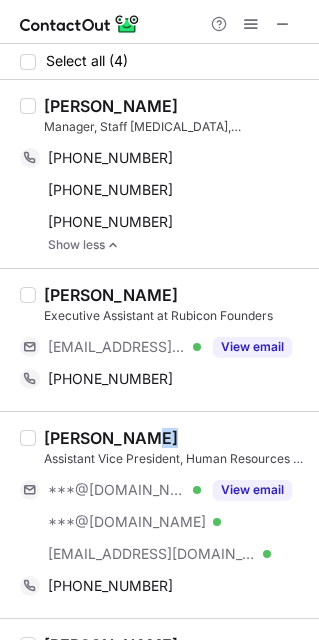 click on "[PERSON_NAME]" at bounding box center (175, 438) 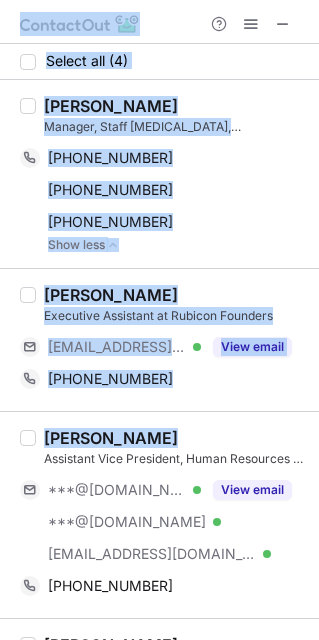 drag, startPoint x: 196, startPoint y: 432, endPoint x: 423, endPoint y: 316, distance: 254.92155 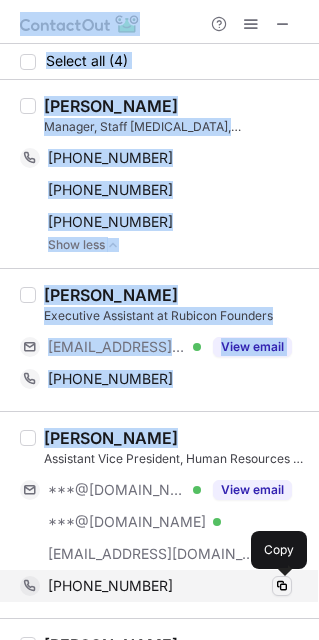 click at bounding box center [282, 586] 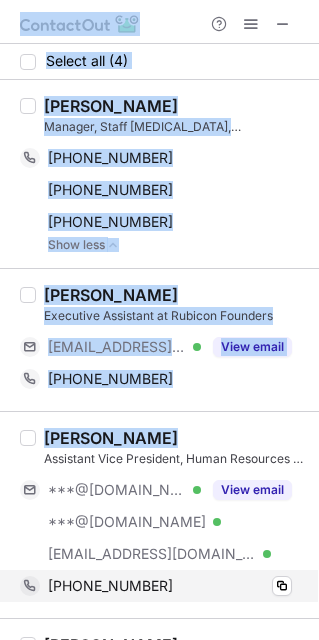 type 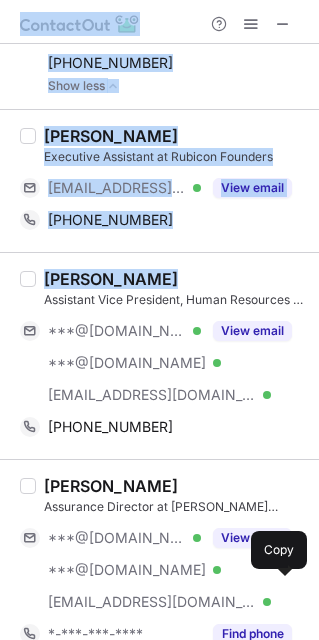 scroll, scrollTop: 184, scrollLeft: 0, axis: vertical 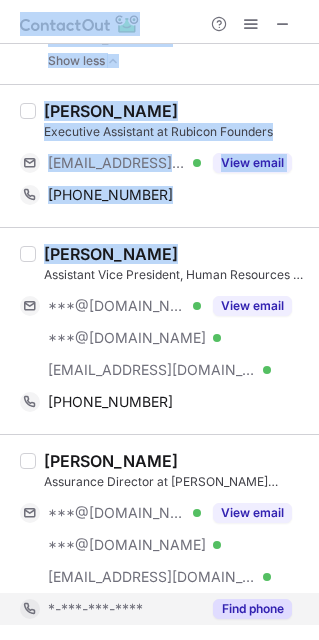 click on "Find phone" at bounding box center (252, 609) 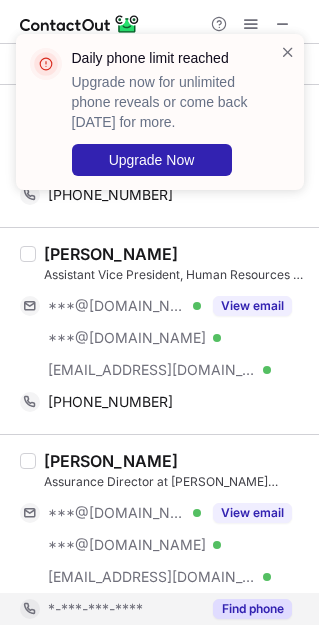 click on "[PERSON_NAME]" at bounding box center [175, 461] 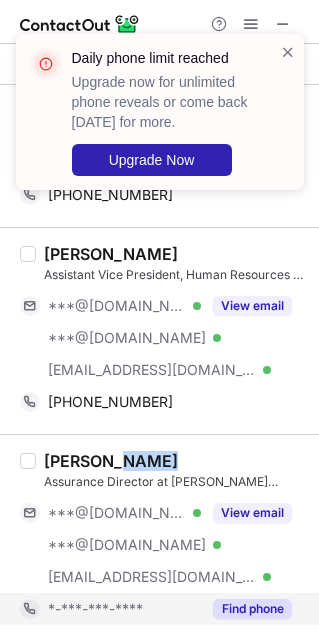 click on "[PERSON_NAME]" at bounding box center (175, 461) 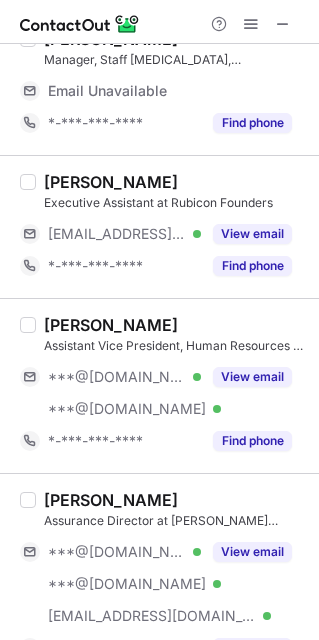 scroll, scrollTop: 106, scrollLeft: 0, axis: vertical 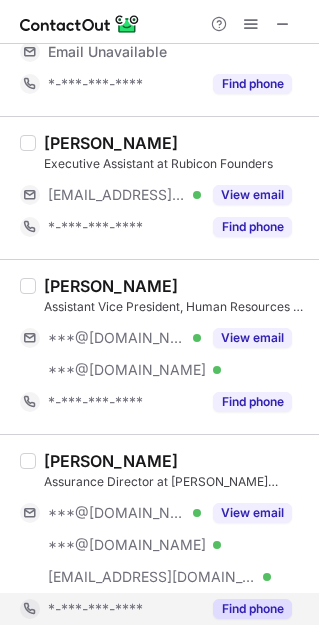 click on "Find phone" at bounding box center [252, 609] 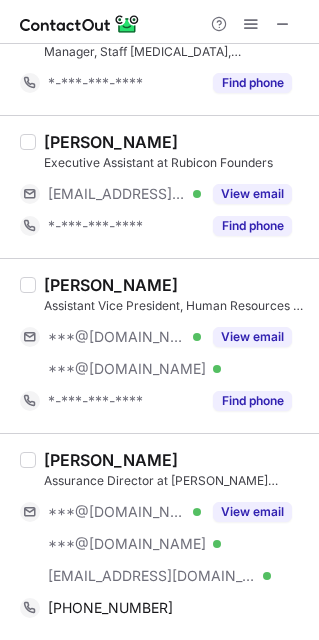 scroll, scrollTop: 75, scrollLeft: 0, axis: vertical 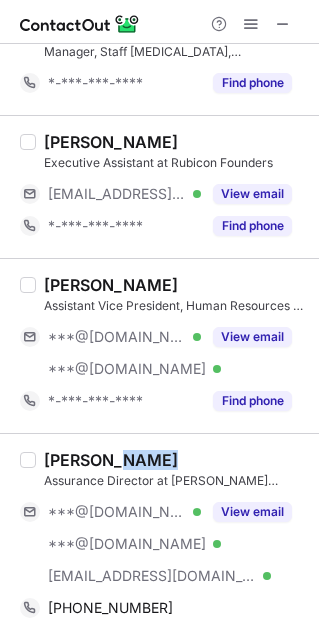 click on "[PERSON_NAME]" at bounding box center (175, 460) 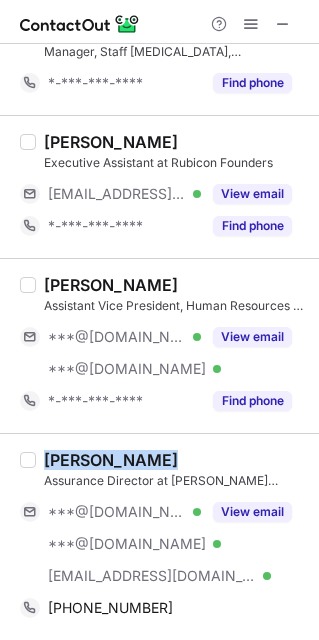 click on "[PERSON_NAME]" at bounding box center [175, 460] 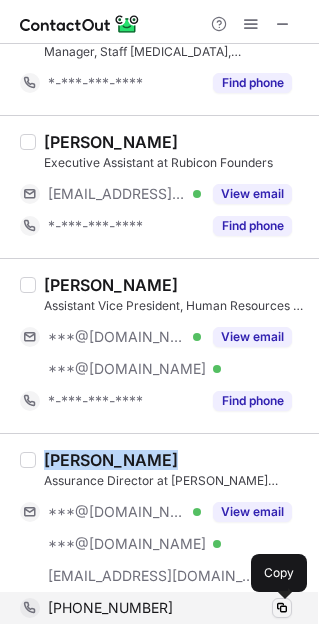click at bounding box center [282, 608] 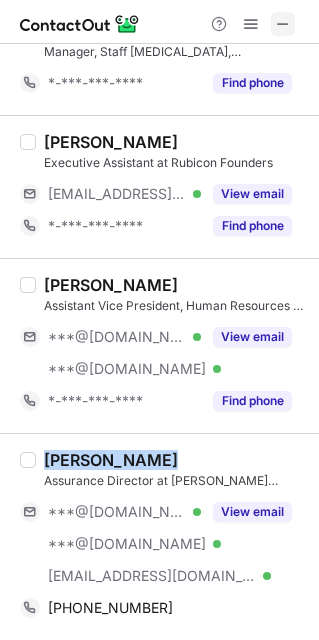click at bounding box center [283, 24] 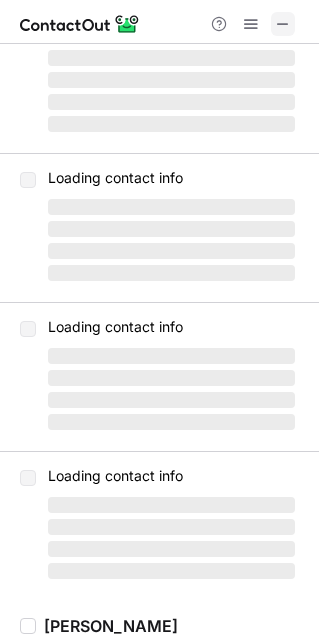 scroll, scrollTop: 679, scrollLeft: 0, axis: vertical 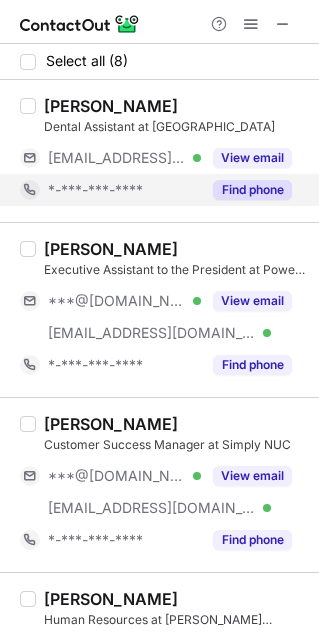 click on "Find phone" at bounding box center [252, 190] 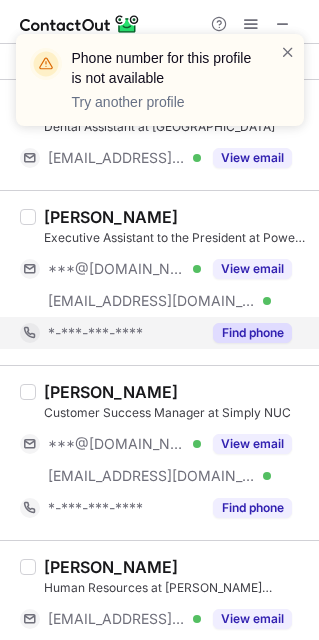 click on "[PERSON_NAME] Executive Assistant to the President at Power Sales Group, Inc. ***@[DOMAIN_NAME] Verified [EMAIL_ADDRESS][DOMAIN_NAME] Verified View email *-***-***-**** Find phone" at bounding box center [159, 277] 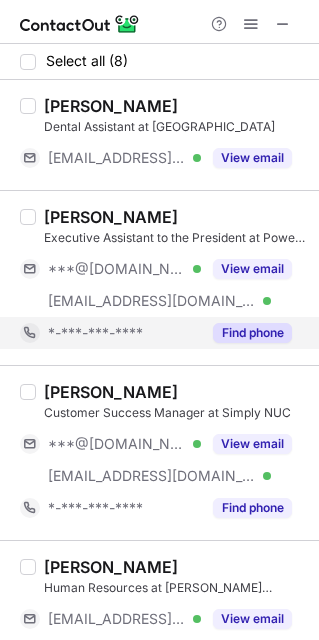 click on "Find phone" at bounding box center [252, 333] 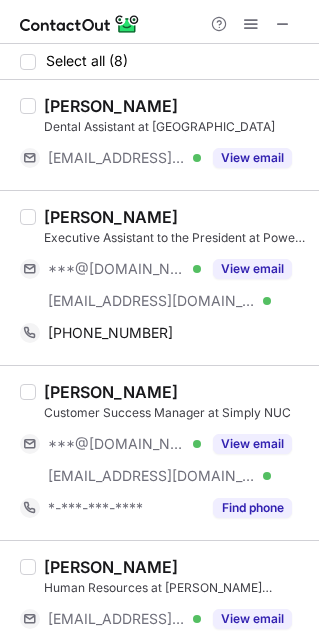 click on "[PERSON_NAME]" at bounding box center (175, 217) 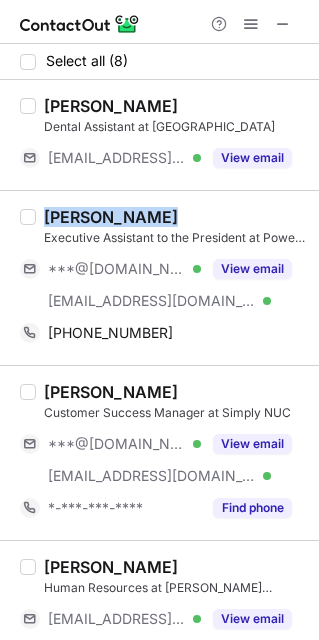 click on "[PERSON_NAME]" at bounding box center [175, 217] 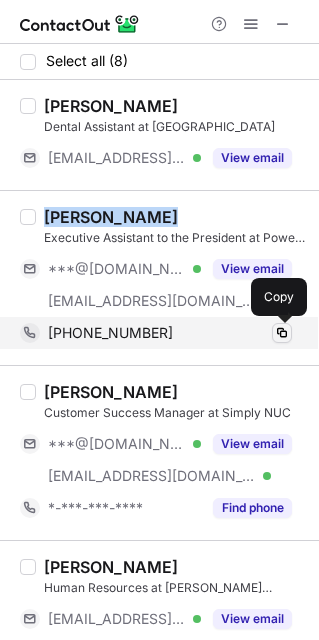 click at bounding box center [282, 333] 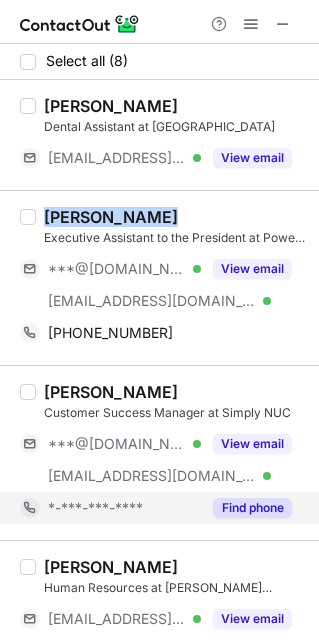 click on "Find phone" at bounding box center [252, 508] 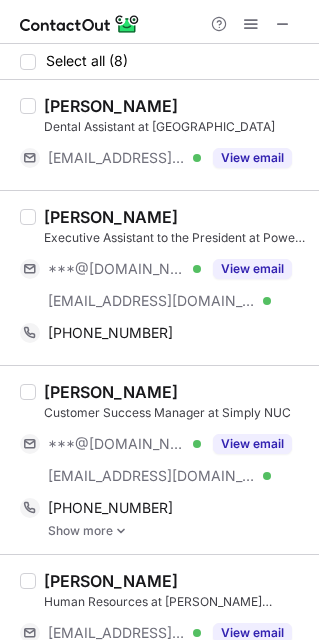click on "[PERSON_NAME]" at bounding box center [175, 392] 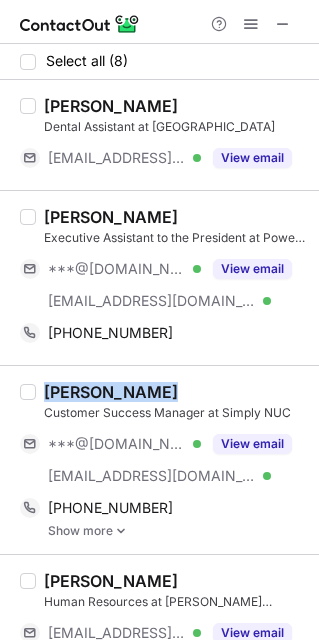 click on "[PERSON_NAME]" at bounding box center [175, 392] 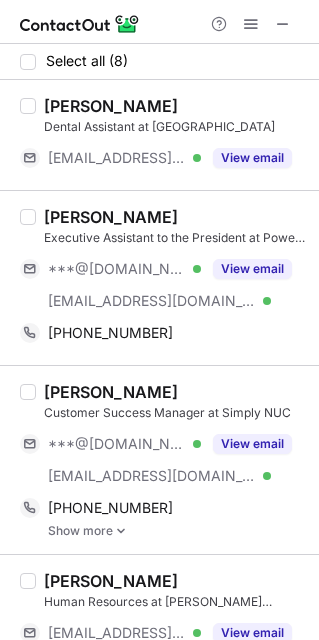 click on "Show more" at bounding box center (177, 531) 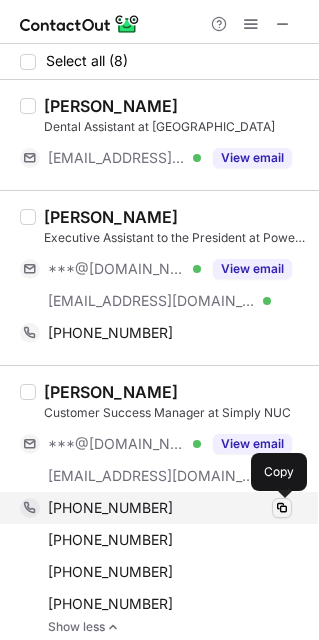 click at bounding box center (282, 508) 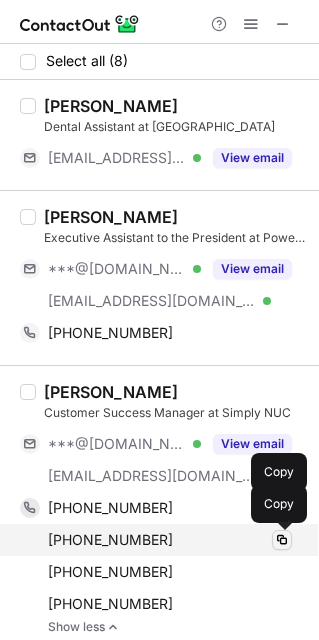 click at bounding box center (282, 540) 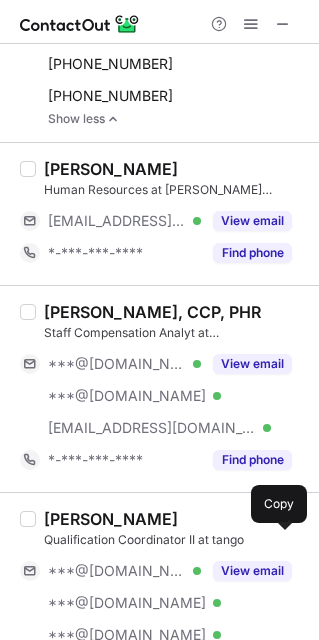 scroll, scrollTop: 516, scrollLeft: 0, axis: vertical 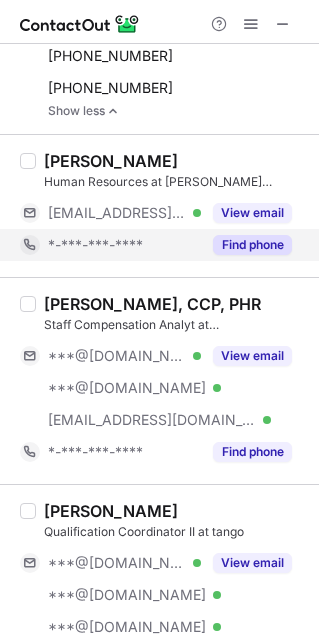 click on "Find phone" at bounding box center [252, 245] 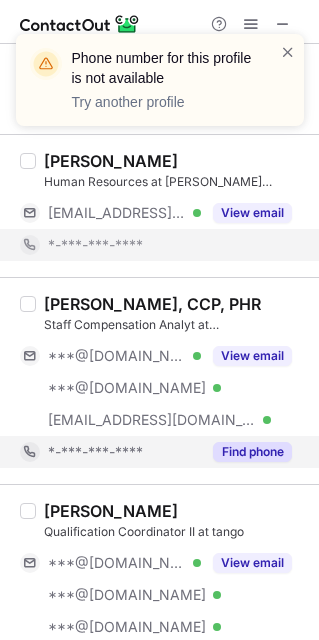 click on "Find phone" at bounding box center [252, 452] 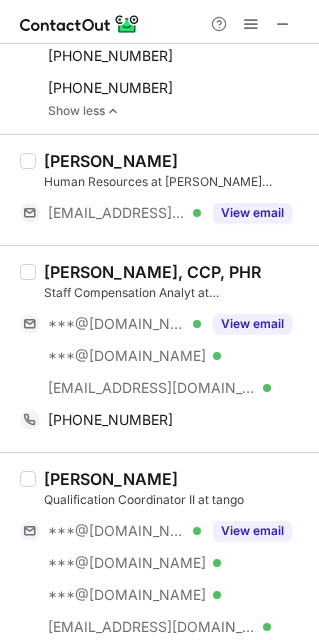 click on "[PERSON_NAME], CCP, PHR" at bounding box center [152, 272] 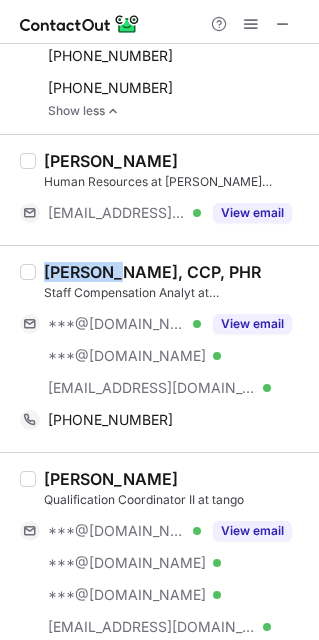 click on "[PERSON_NAME], CCP, PHR" at bounding box center [152, 272] 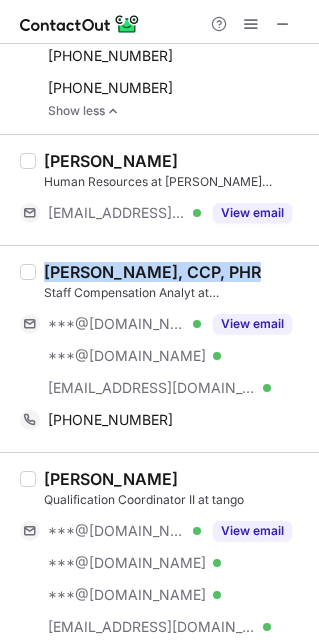 click on "[PERSON_NAME], CCP, PHR" at bounding box center (152, 272) 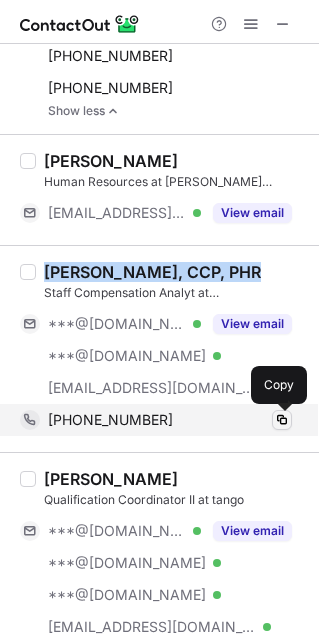 click at bounding box center [282, 420] 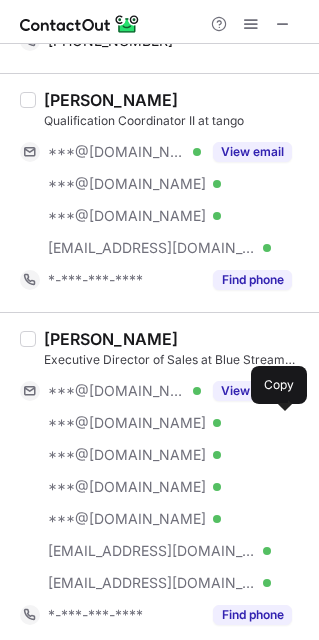 scroll, scrollTop: 900, scrollLeft: 0, axis: vertical 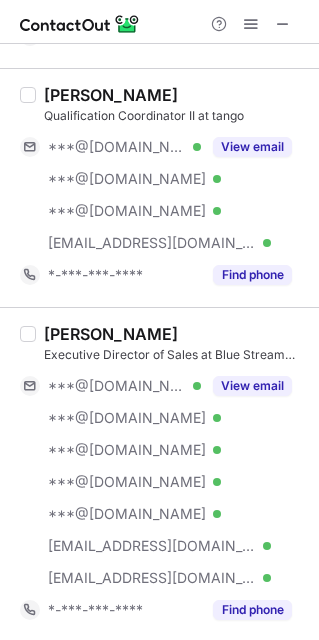 click on "[PERSON_NAME]" at bounding box center (175, 95) 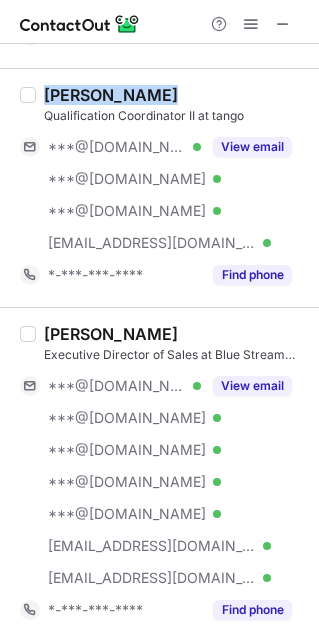 click on "[PERSON_NAME]" at bounding box center (175, 95) 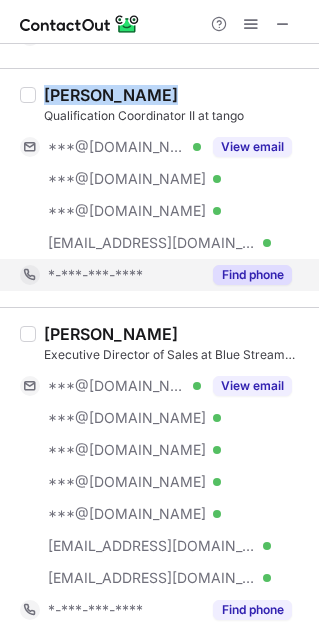 click on "Find phone" at bounding box center [252, 275] 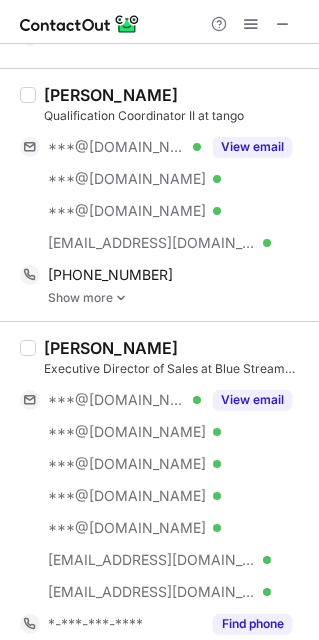 click on "Show more" at bounding box center (177, 298) 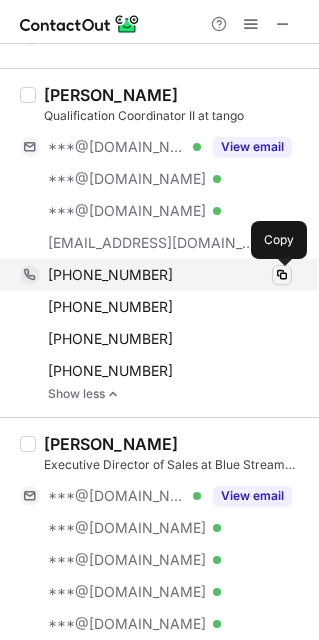 click at bounding box center [282, 275] 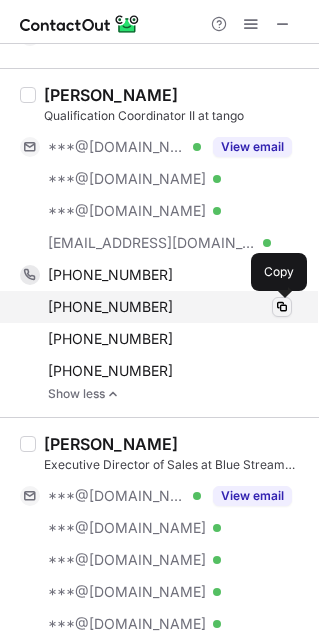 click at bounding box center [282, 307] 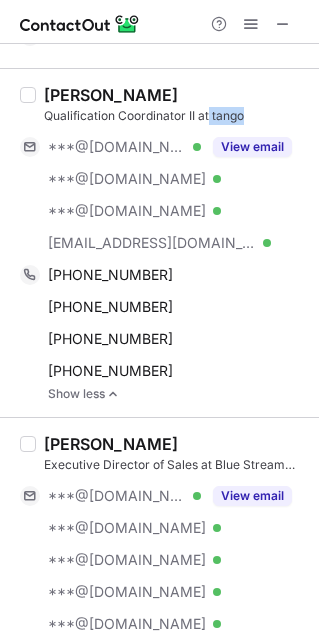 drag, startPoint x: 210, startPoint y: 117, endPoint x: 250, endPoint y: 118, distance: 40.012497 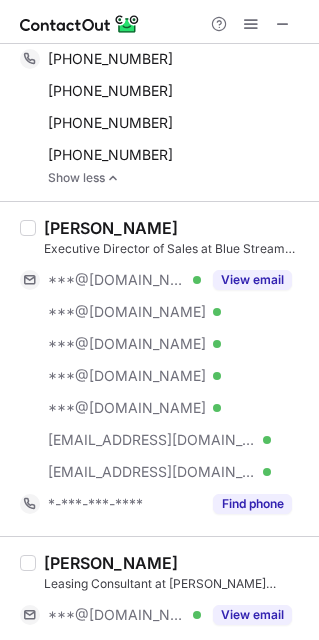 scroll, scrollTop: 1149, scrollLeft: 0, axis: vertical 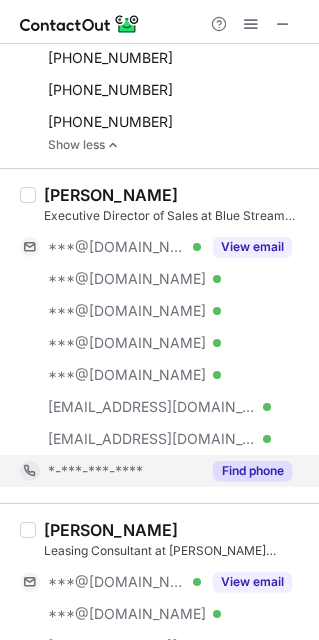 click on "Find phone" at bounding box center [252, 471] 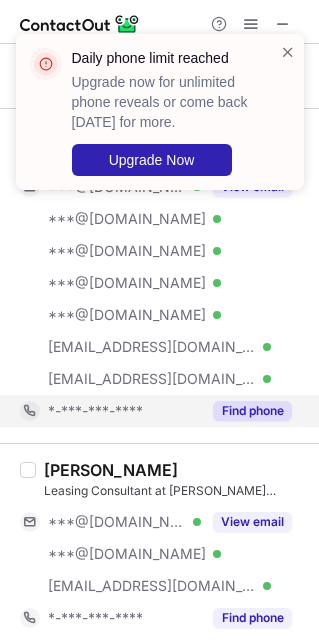 scroll, scrollTop: 1221, scrollLeft: 0, axis: vertical 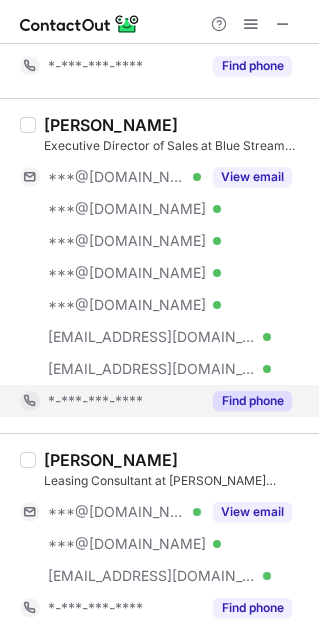 click on "Find phone" at bounding box center [252, 401] 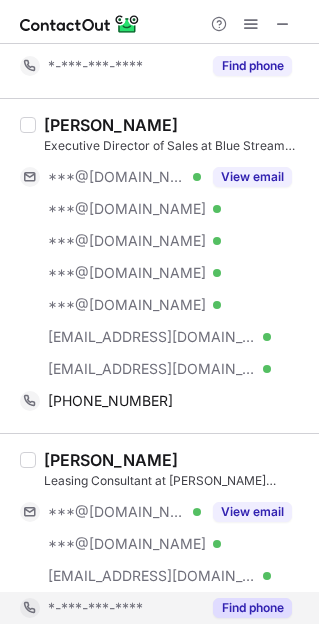 click on "Find phone" at bounding box center (252, 608) 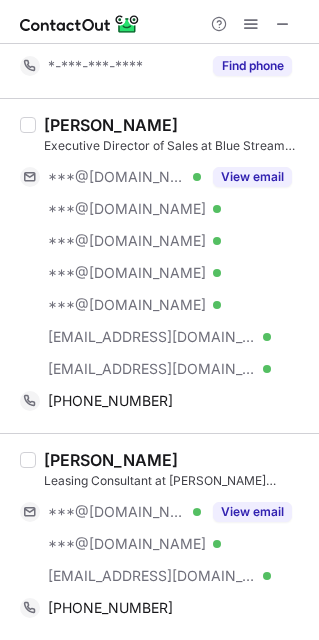 click on "[PERSON_NAME]" at bounding box center [175, 125] 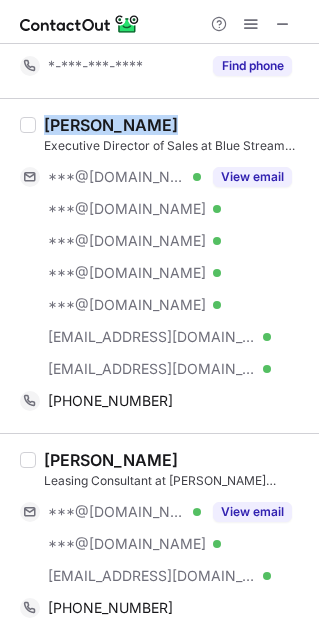 click on "[PERSON_NAME]" at bounding box center [175, 125] 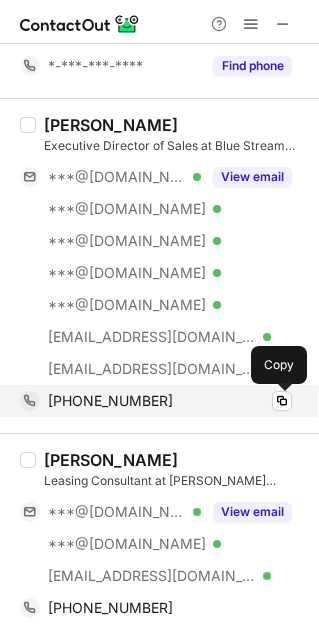 drag, startPoint x: 279, startPoint y: 404, endPoint x: 232, endPoint y: 410, distance: 47.38143 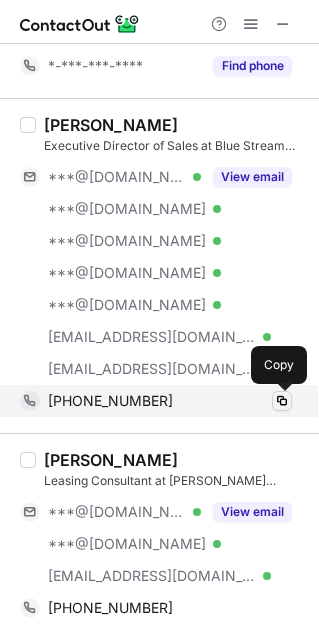 click at bounding box center (282, 401) 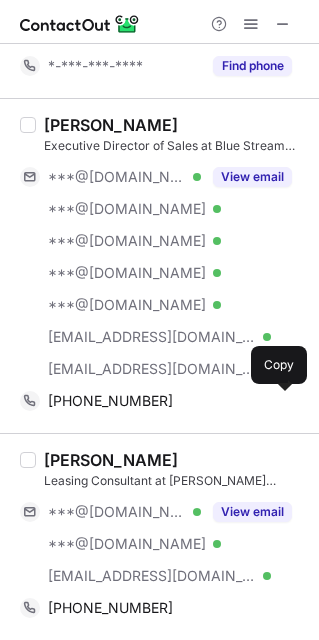click on "[PERSON_NAME] Leasing Consultant at [PERSON_NAME] Properties ***@[DOMAIN_NAME] Verified ***@[DOMAIN_NAME] Verified [EMAIL_ADDRESS][DOMAIN_NAME] Verified View email [PHONE_NUMBER] Copy" at bounding box center (159, 536) 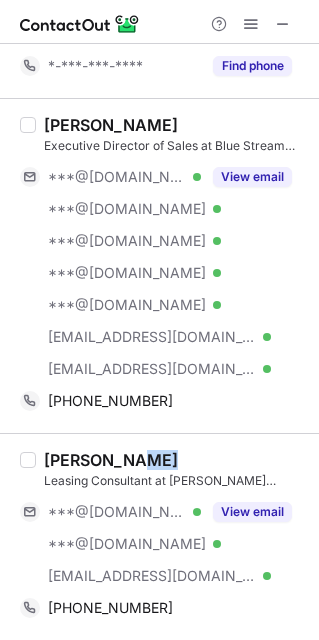 click on "[PERSON_NAME] Leasing Consultant at [PERSON_NAME] Properties ***@[DOMAIN_NAME] Verified ***@[DOMAIN_NAME] Verified [EMAIL_ADDRESS][DOMAIN_NAME] Verified View email [PHONE_NUMBER] Copy" at bounding box center [159, 536] 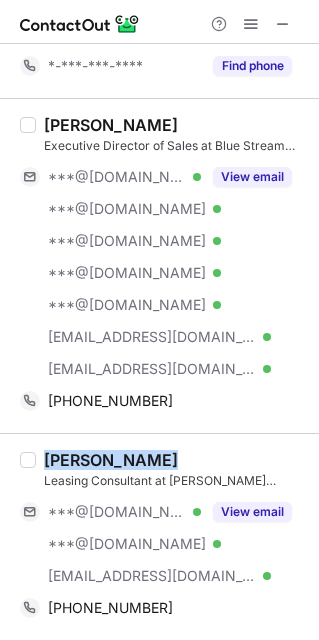 click on "[PERSON_NAME] Leasing Consultant at [PERSON_NAME] Properties ***@[DOMAIN_NAME] Verified ***@[DOMAIN_NAME] Verified [EMAIL_ADDRESS][DOMAIN_NAME] Verified View email [PHONE_NUMBER] Copy" at bounding box center (159, 536) 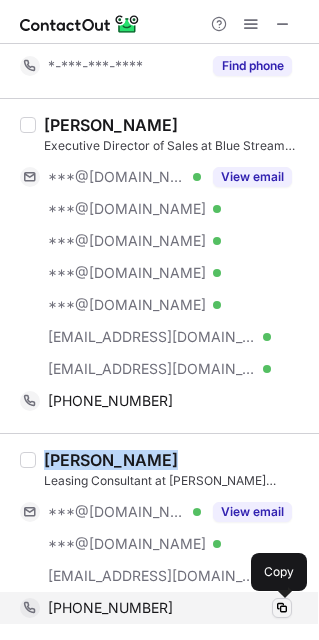 click at bounding box center [282, 608] 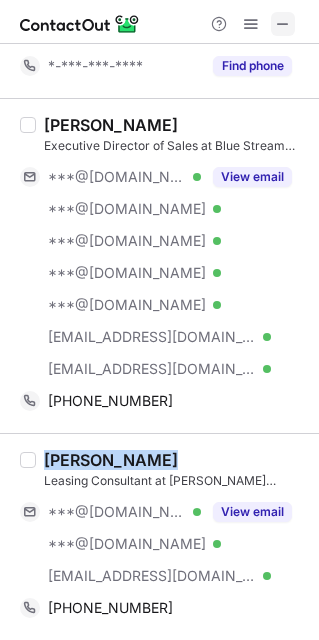 click at bounding box center (283, 24) 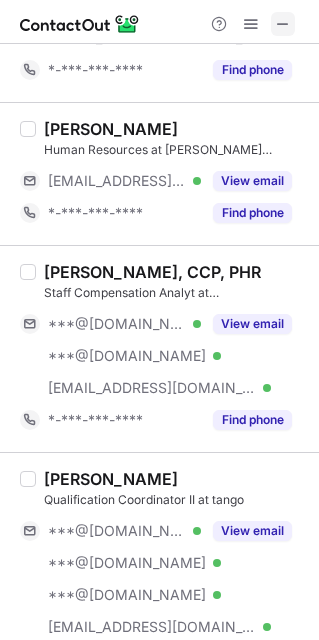 scroll, scrollTop: 1669, scrollLeft: 0, axis: vertical 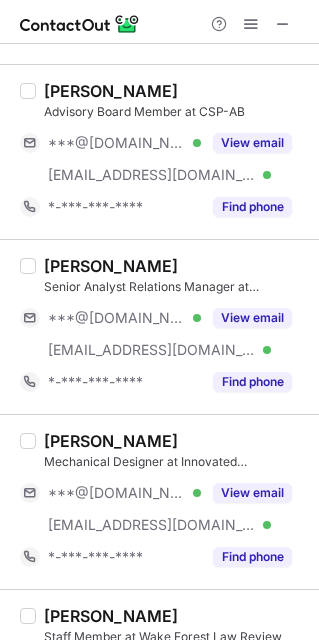 click on "[PERSON_NAME]" at bounding box center (175, 91) 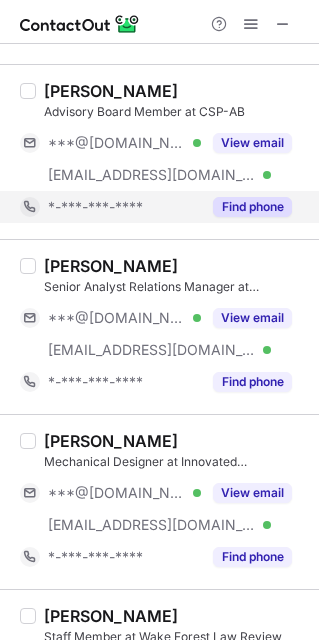 click on "Find phone" at bounding box center (252, 207) 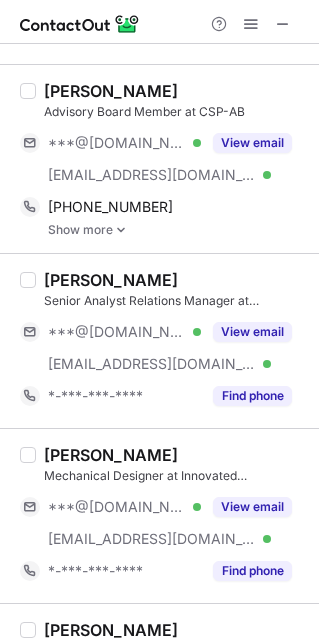 click on "Show more" at bounding box center (177, 230) 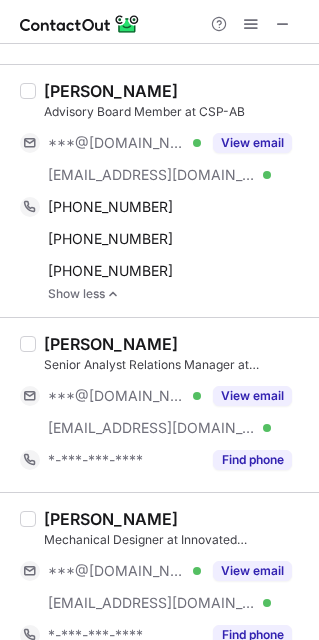 click on "[PERSON_NAME]" at bounding box center [175, 91] 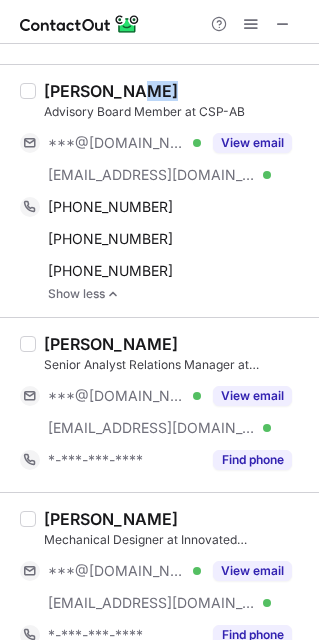 click on "[PERSON_NAME]" at bounding box center [175, 91] 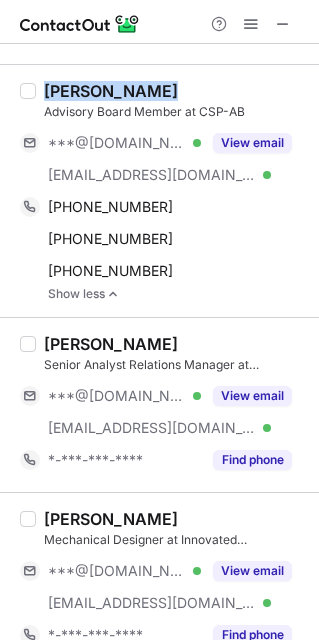 click on "[PERSON_NAME]" at bounding box center (175, 91) 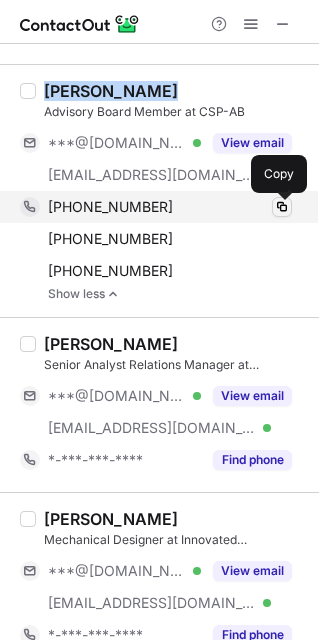 click at bounding box center (282, 207) 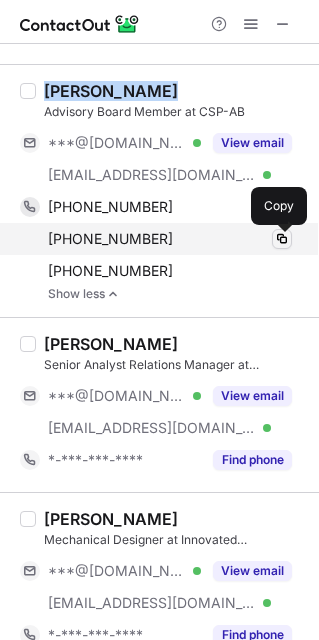 click at bounding box center [282, 239] 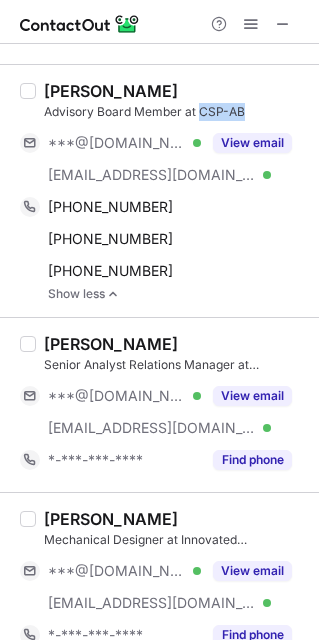 drag, startPoint x: 250, startPoint y: 110, endPoint x: 199, endPoint y: 120, distance: 51.971146 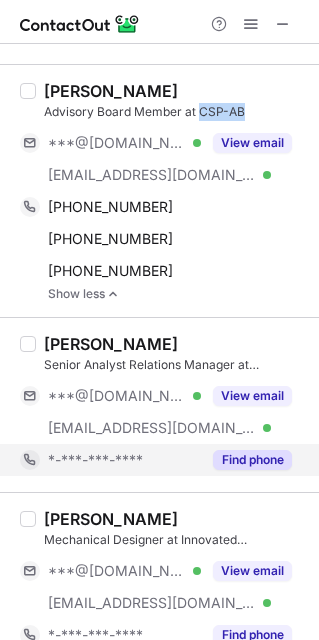 click on "Find phone" at bounding box center (252, 460) 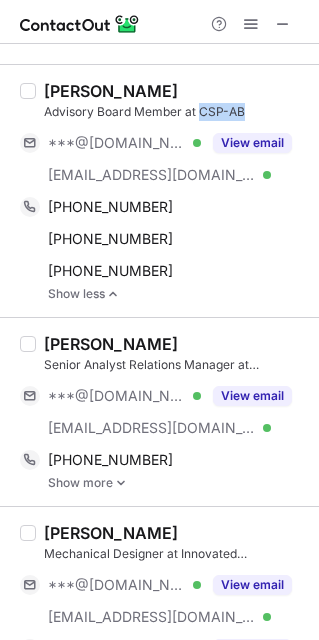 click at bounding box center [121, 483] 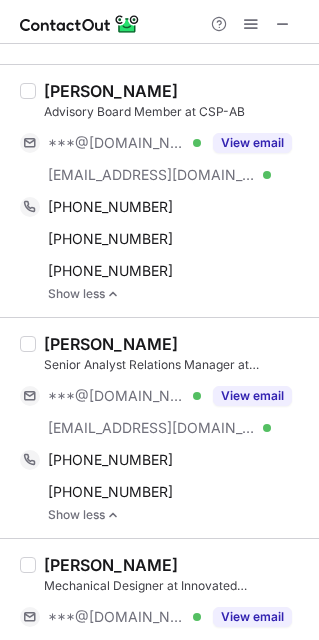 click on "[PERSON_NAME]" at bounding box center (175, 344) 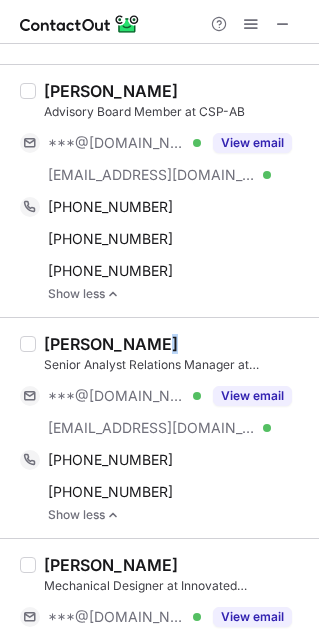 click on "[PERSON_NAME]" at bounding box center (175, 344) 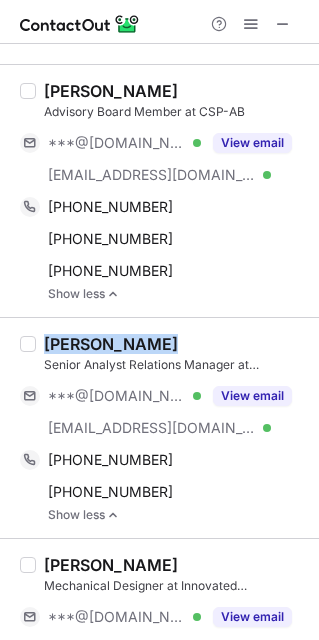 click on "[PERSON_NAME]" at bounding box center [175, 344] 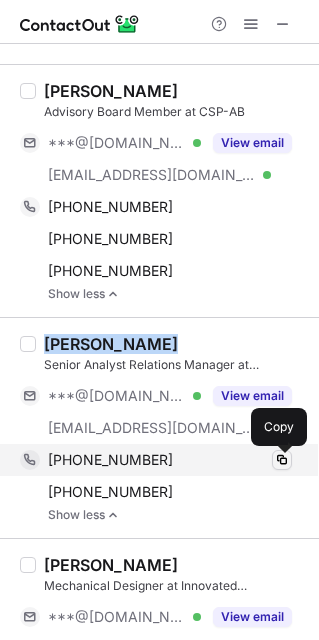click at bounding box center (282, 460) 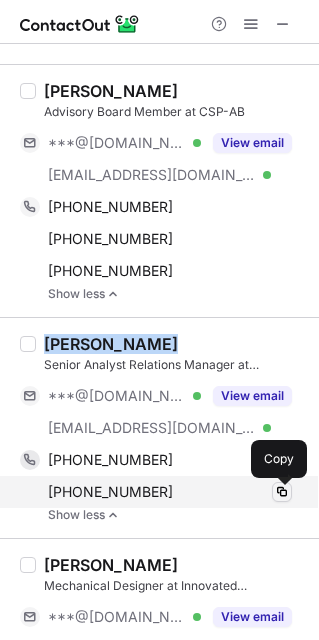click at bounding box center [282, 492] 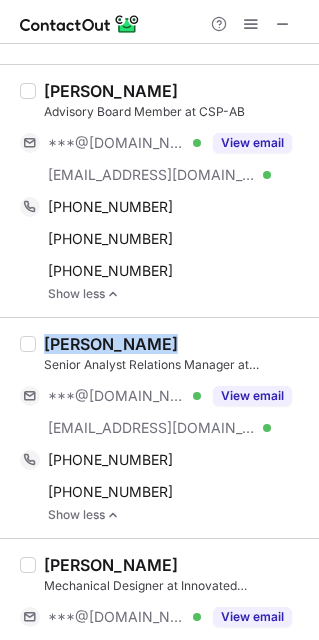 type 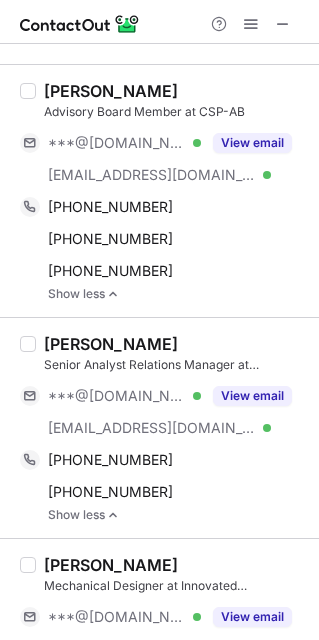 click on "[PERSON_NAME] Mechanical Designer at Innovated Technologies LLC ***@[DOMAIN_NAME] Verified [EMAIL_ADDRESS][DOMAIN_NAME] Verified View email *-***-***-**** Find phone" at bounding box center [159, 625] 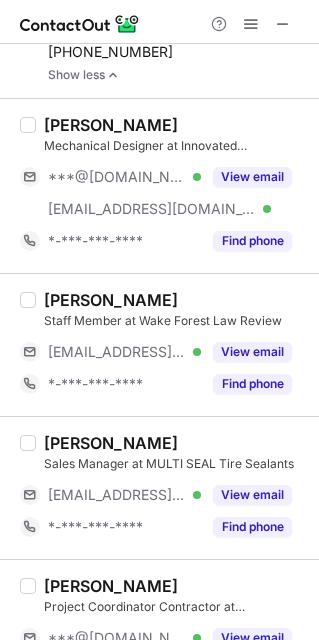 scroll, scrollTop: 2149, scrollLeft: 0, axis: vertical 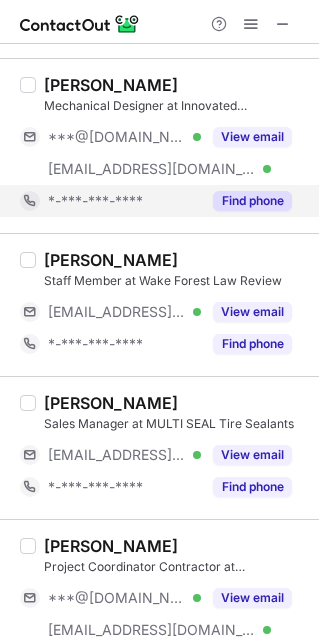 click on "Find phone" at bounding box center (252, 201) 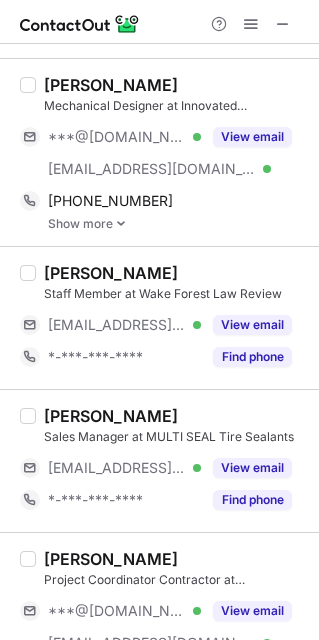 click on "[PERSON_NAME]" at bounding box center (175, 85) 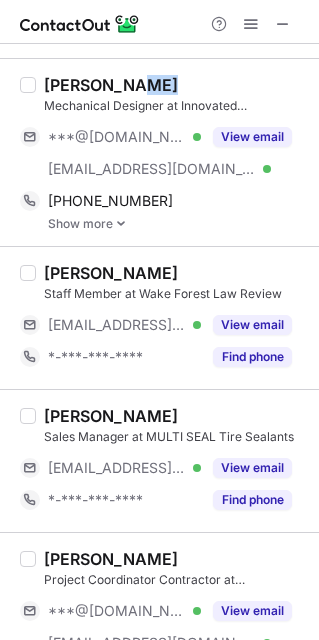 click on "[PERSON_NAME]" at bounding box center (175, 85) 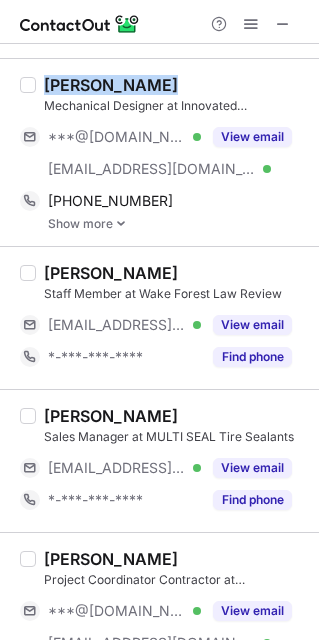 click on "[PERSON_NAME]" at bounding box center (175, 85) 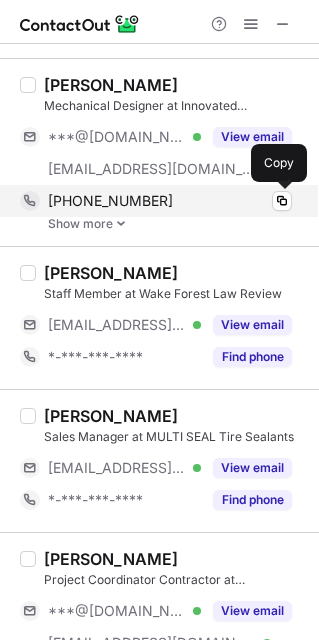 click on "[PHONE_NUMBER] Copy" at bounding box center (156, 201) 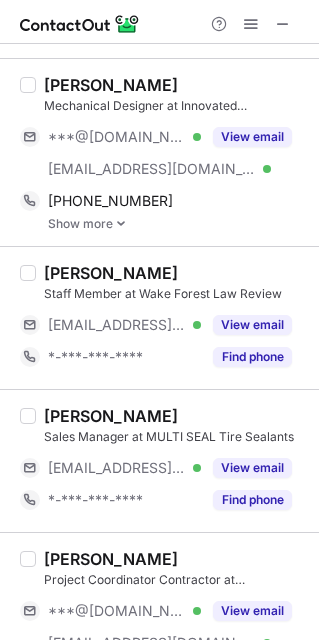 click on "Show more" at bounding box center [177, 224] 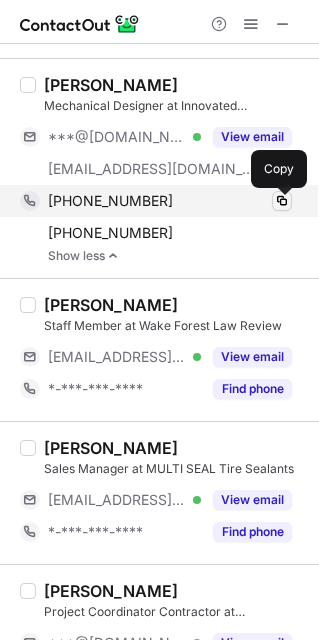click at bounding box center [282, 201] 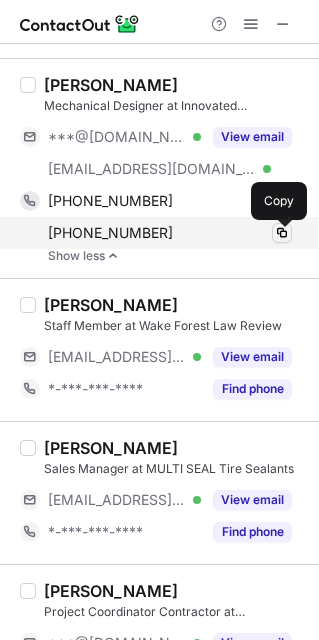 click at bounding box center [282, 233] 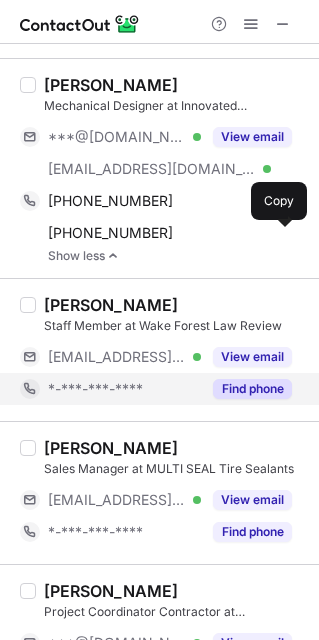 click on "Find phone" at bounding box center (252, 389) 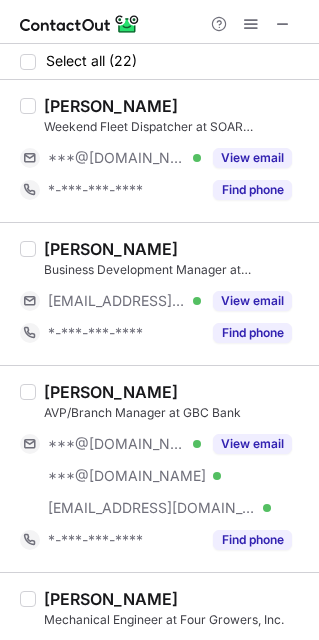 click on "[PERSON_NAME] AVP/Branch Manager at GBC Bank ***@[DOMAIN_NAME] Verified ***@[DOMAIN_NAME] Verified [EMAIL_ADDRESS][DOMAIN_NAME] Verified View email *-***-***-**** Find phone" at bounding box center (159, 468) 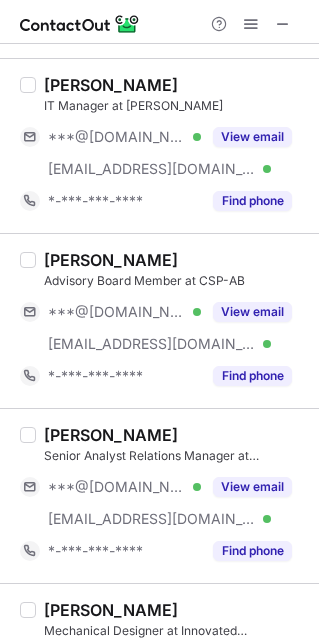 scroll, scrollTop: 1440, scrollLeft: 0, axis: vertical 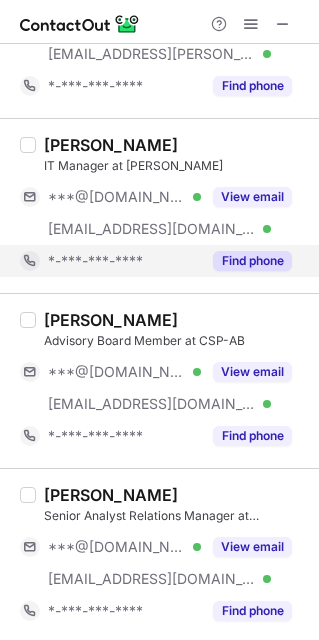 click on "Find phone" at bounding box center (252, 261) 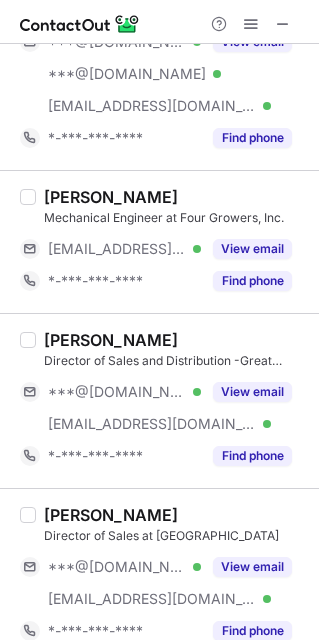 scroll, scrollTop: 358, scrollLeft: 0, axis: vertical 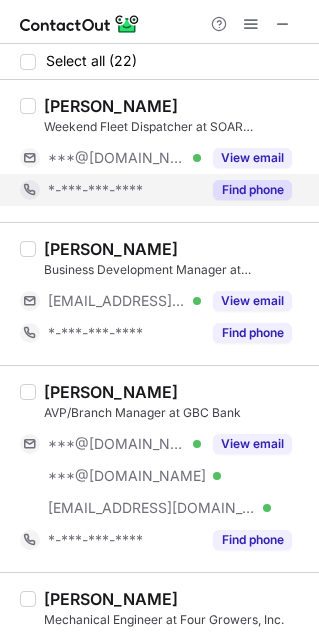 click on "Find phone" at bounding box center (252, 190) 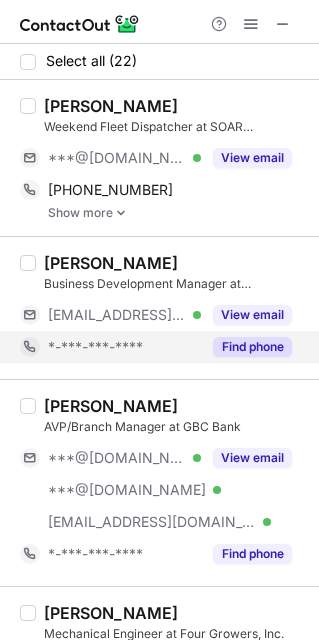click on "Find phone" at bounding box center [252, 347] 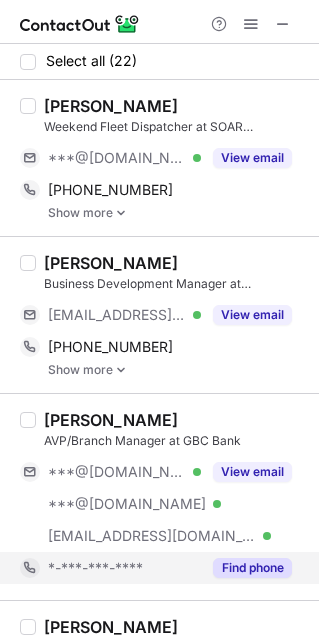 click on "Find phone" at bounding box center (252, 568) 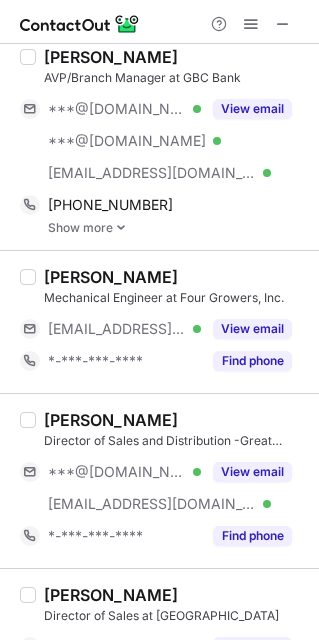 scroll, scrollTop: 382, scrollLeft: 0, axis: vertical 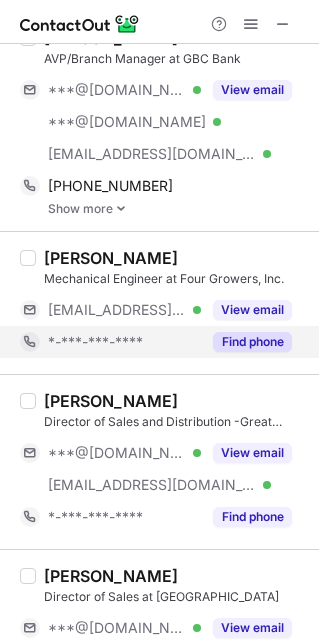 click on "Find phone" at bounding box center [252, 342] 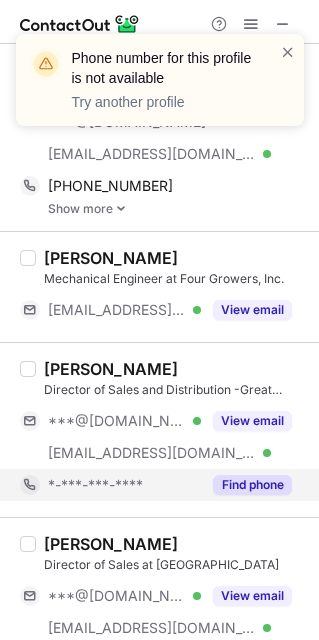 click on "[PERSON_NAME] Director of Sales at [GEOGRAPHIC_DATA] ***@[DOMAIN_NAME] Verified [EMAIL_ADDRESS][DOMAIN_NAME] Verified View email *-***-***-**** Find phone" at bounding box center (159, 604) 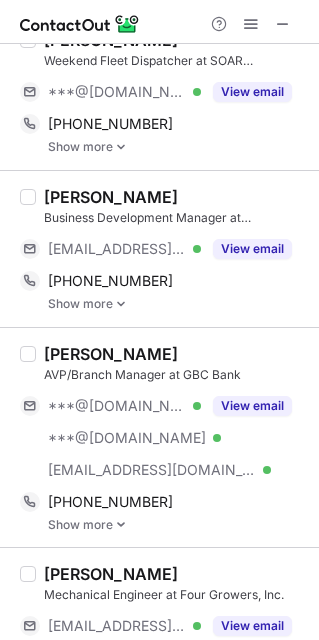 scroll, scrollTop: 0, scrollLeft: 0, axis: both 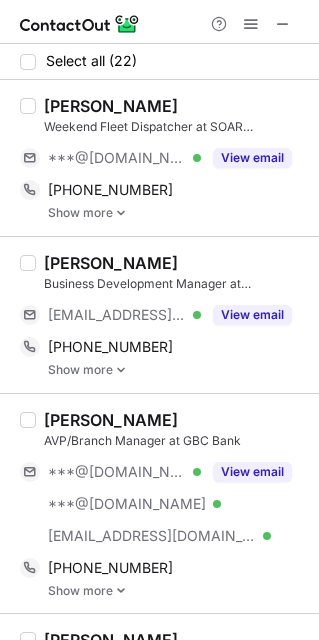 click on "[PERSON_NAME]" at bounding box center [175, 106] 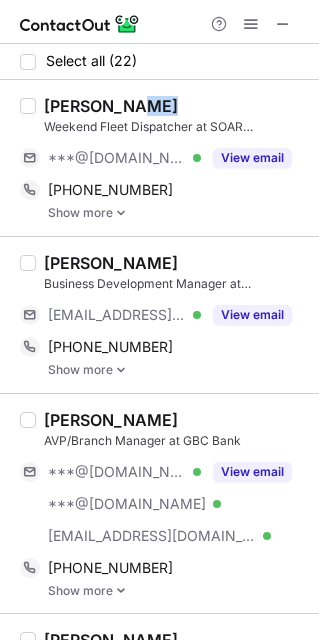 click on "[PERSON_NAME]" at bounding box center (175, 106) 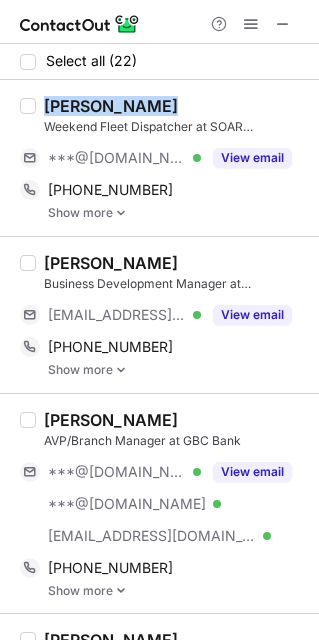 click on "[PERSON_NAME]" at bounding box center [175, 106] 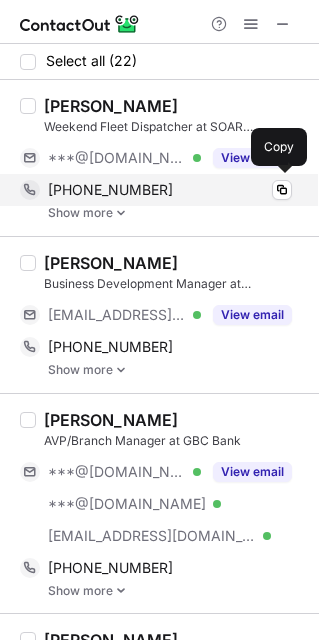 click on "[PHONE_NUMBER] Copy" at bounding box center [156, 190] 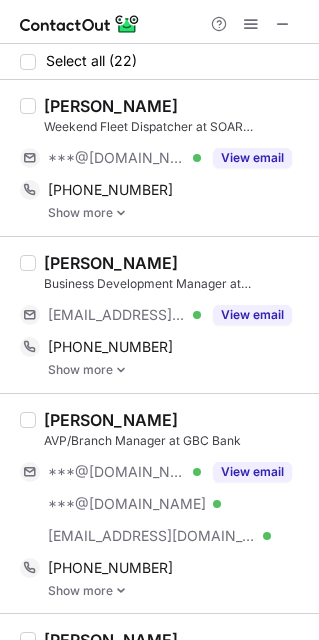 click on "[PERSON_NAME] Weekend Fleet Dispatcher at SOAR Transportation Group ***@[DOMAIN_NAME] Verified View email [PHONE_NUMBER] Copied! Show more" at bounding box center (159, 158) 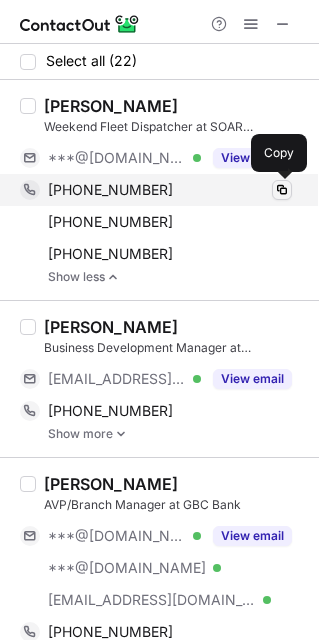 click at bounding box center (282, 190) 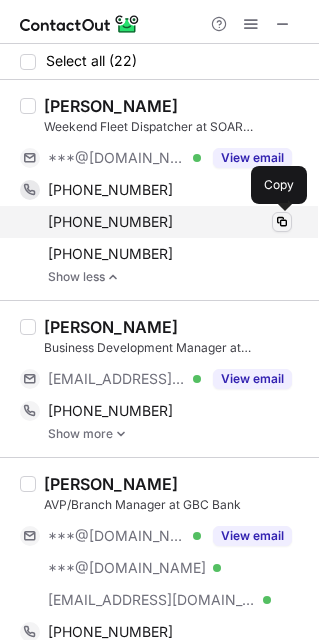 click at bounding box center (282, 222) 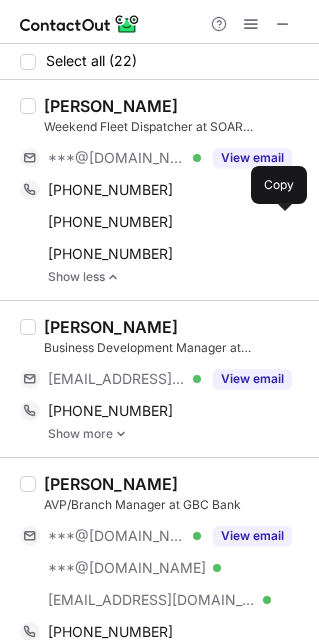 click on "[PERSON_NAME]" at bounding box center (175, 327) 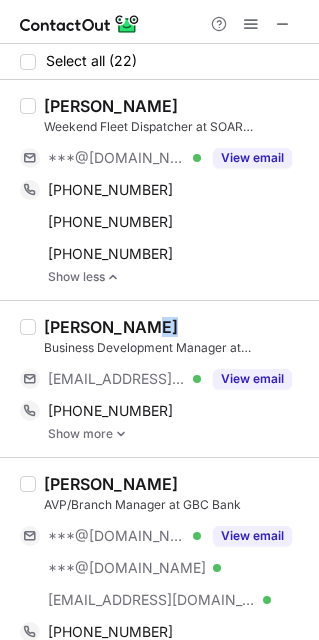 click on "[PERSON_NAME]" at bounding box center (175, 327) 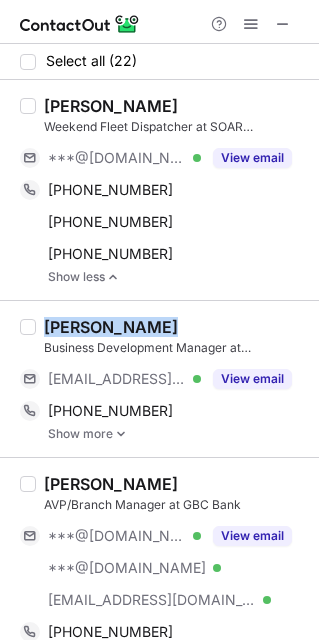 click on "[PERSON_NAME]" at bounding box center (175, 327) 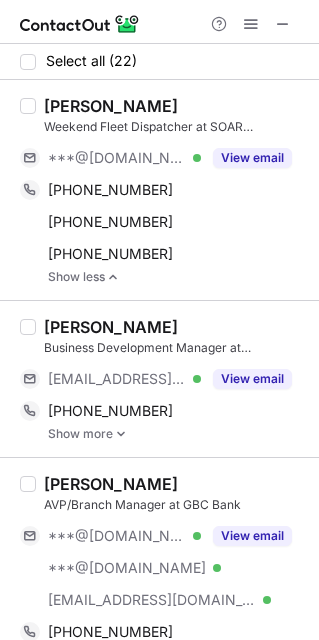 click on "Show more" at bounding box center (177, 434) 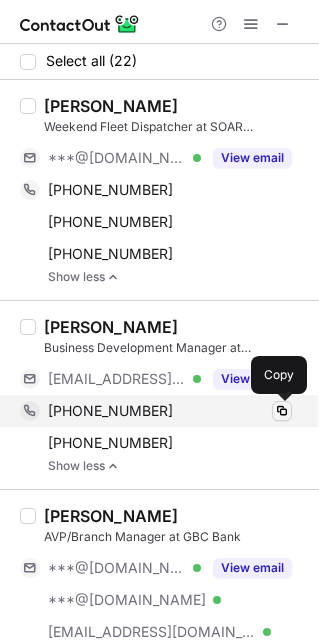 click at bounding box center [282, 411] 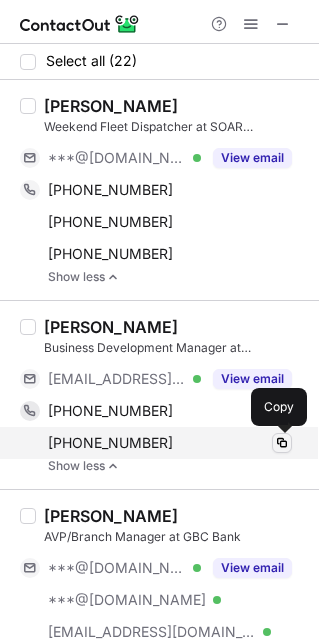 click at bounding box center [282, 443] 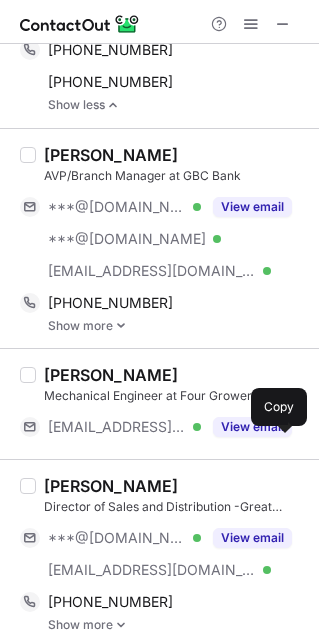 scroll, scrollTop: 370, scrollLeft: 0, axis: vertical 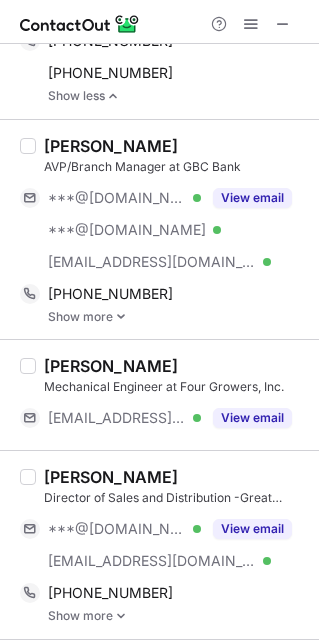 click on "Show more" at bounding box center (177, 317) 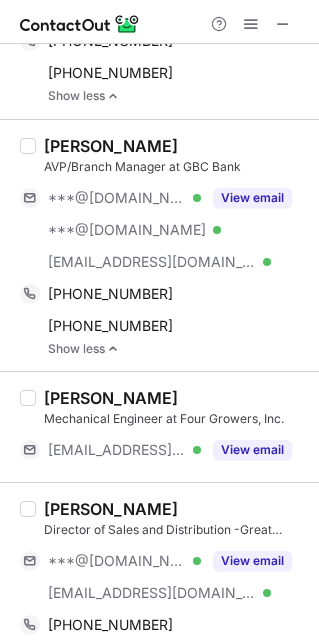 click on "[PERSON_NAME]" at bounding box center [175, 146] 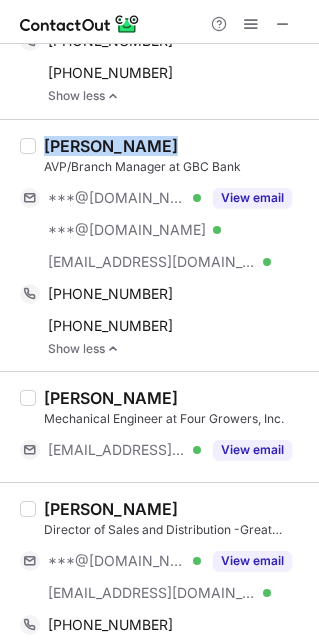 click on "[PERSON_NAME]" at bounding box center [175, 146] 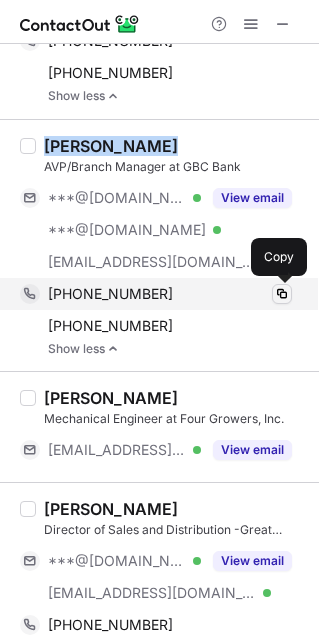 click at bounding box center [282, 294] 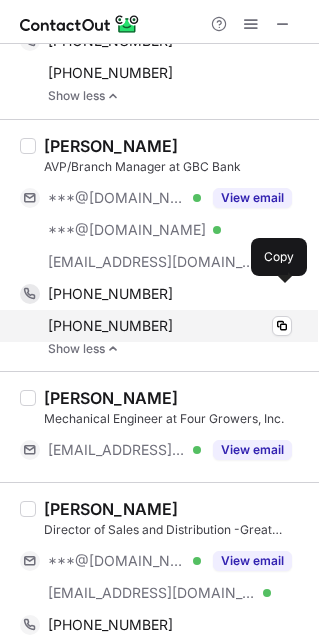 click on "[PHONE_NUMBER] Copy" at bounding box center (156, 326) 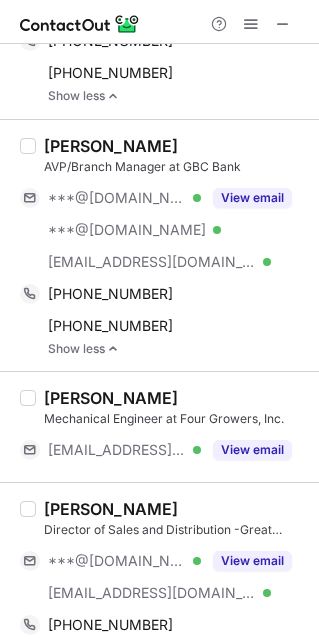 click on "[PERSON_NAME]" at bounding box center (175, 509) 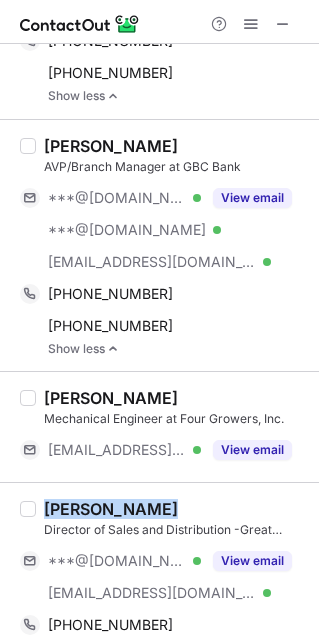 click on "[PERSON_NAME]" at bounding box center [175, 509] 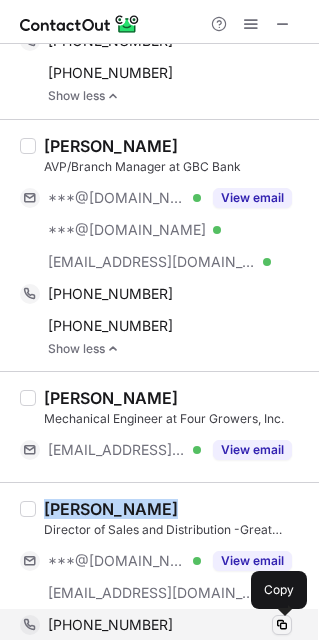 click at bounding box center [282, 625] 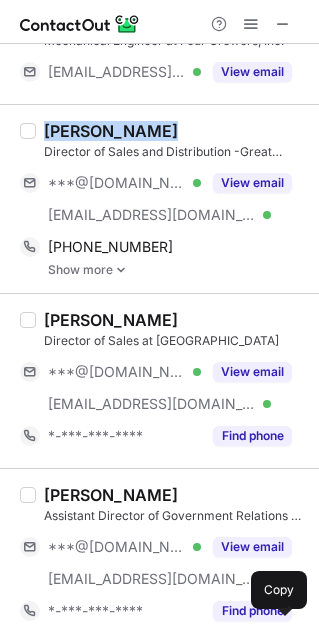 scroll, scrollTop: 759, scrollLeft: 0, axis: vertical 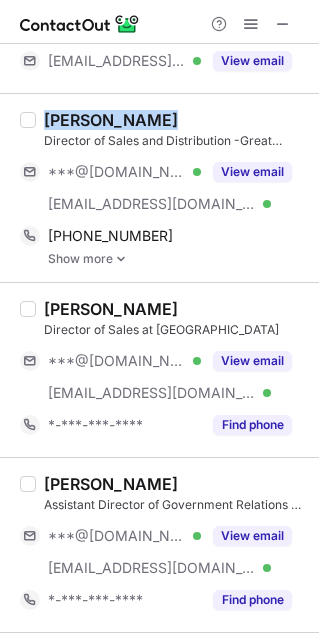 click at bounding box center (121, 259) 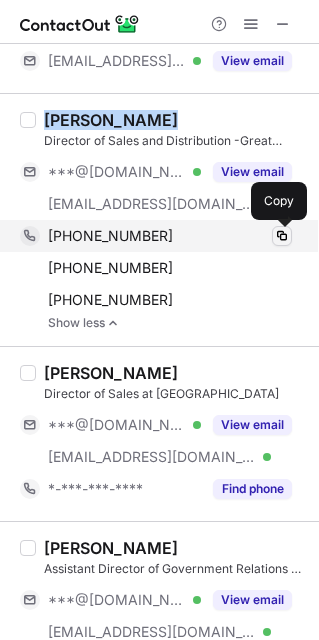 click at bounding box center (282, 236) 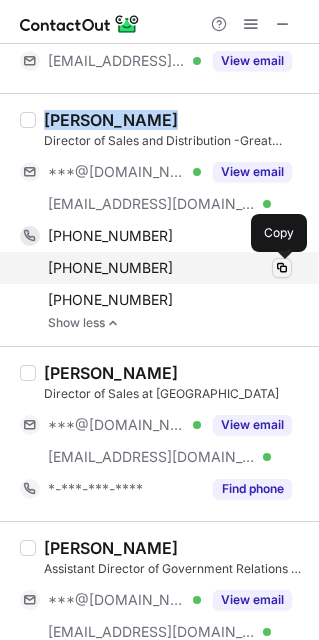 click at bounding box center [282, 268] 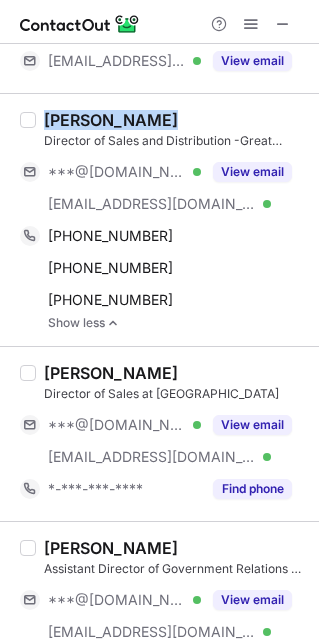 type 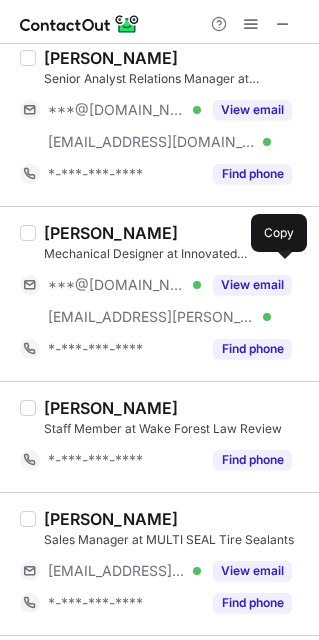 scroll, scrollTop: 2122, scrollLeft: 0, axis: vertical 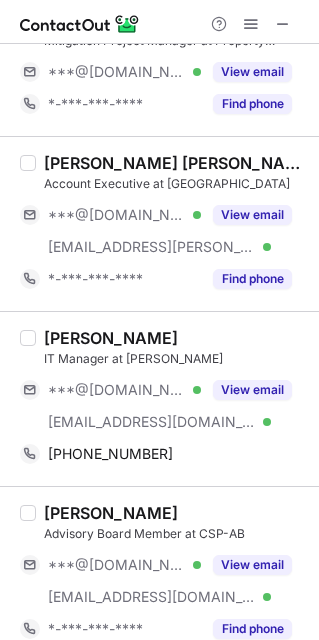 click on "[PERSON_NAME]" at bounding box center (175, 338) 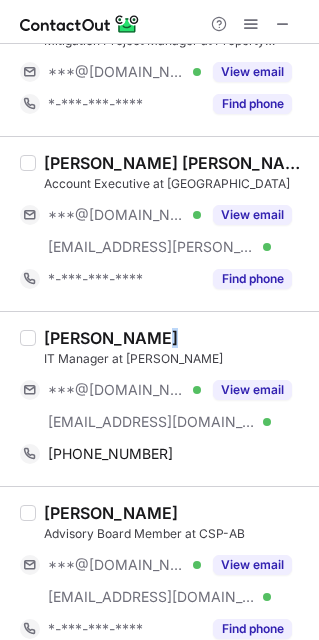 click on "[PERSON_NAME]" at bounding box center [175, 338] 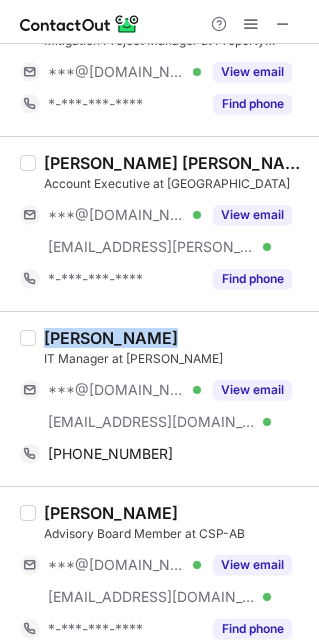 click on "[PERSON_NAME]" at bounding box center (175, 338) 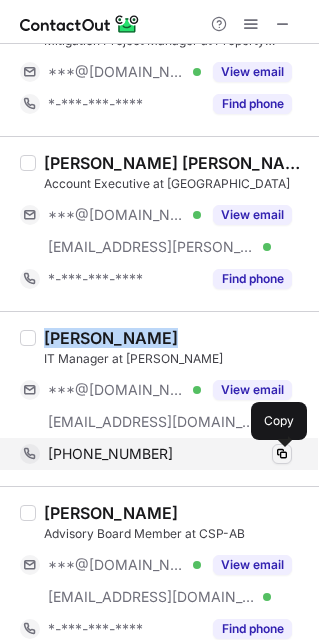 click at bounding box center [282, 454] 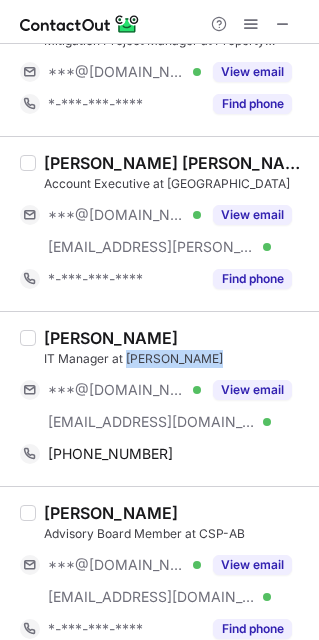 drag, startPoint x: 213, startPoint y: 362, endPoint x: 124, endPoint y: 364, distance: 89.02247 